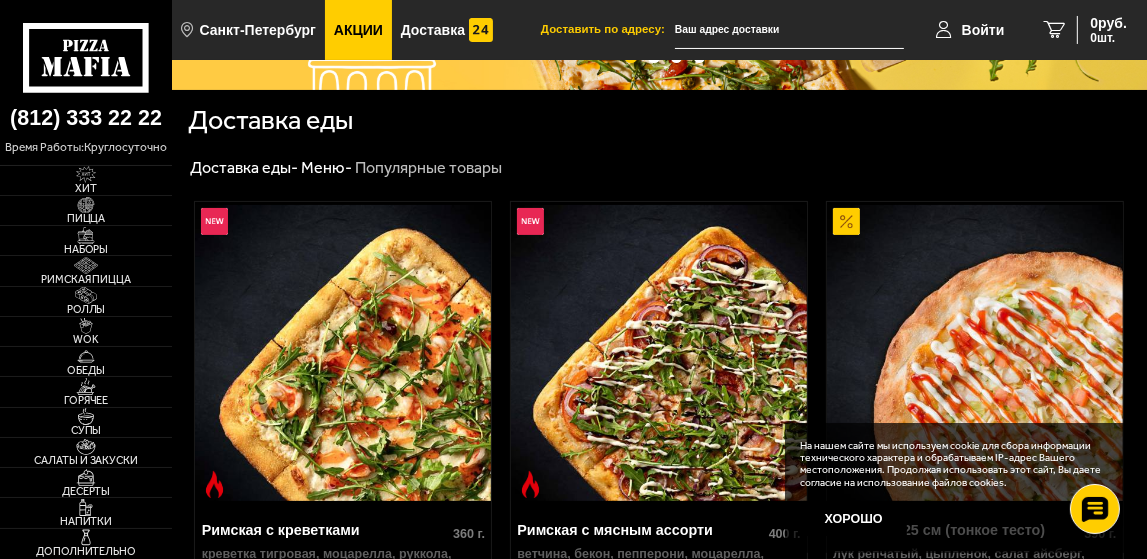 scroll, scrollTop: 400, scrollLeft: 0, axis: vertical 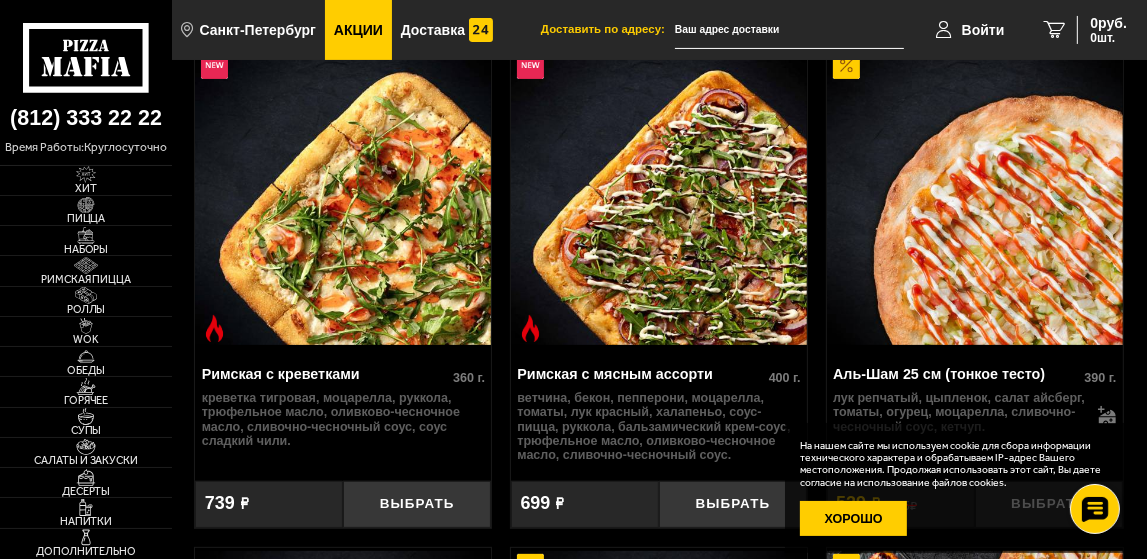 click on "Хорошо" at bounding box center (854, 519) 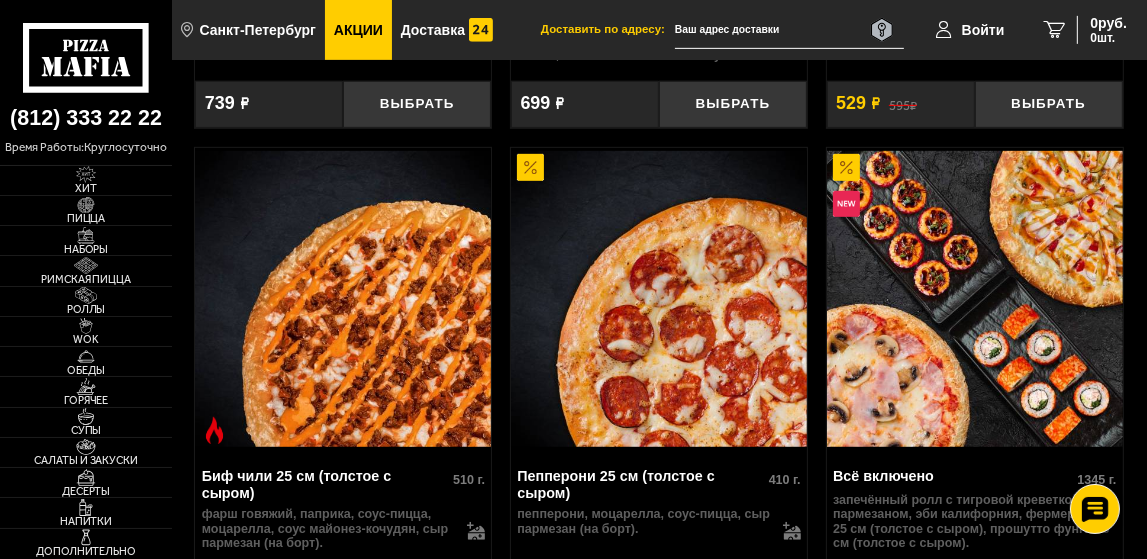 scroll, scrollTop: 900, scrollLeft: 0, axis: vertical 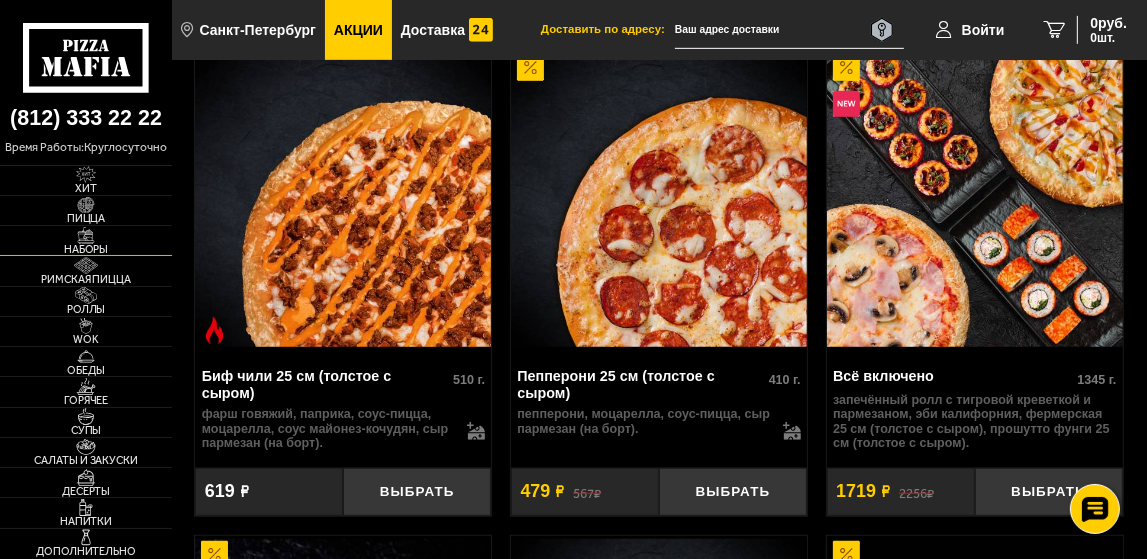 click on "Наборы" at bounding box center (86, 240) 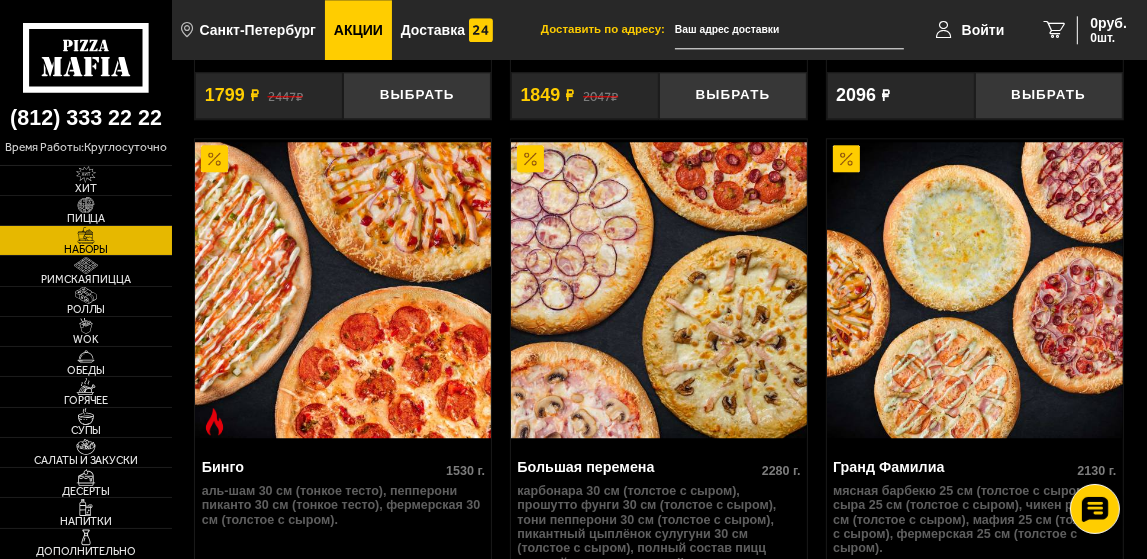 scroll, scrollTop: 4000, scrollLeft: 0, axis: vertical 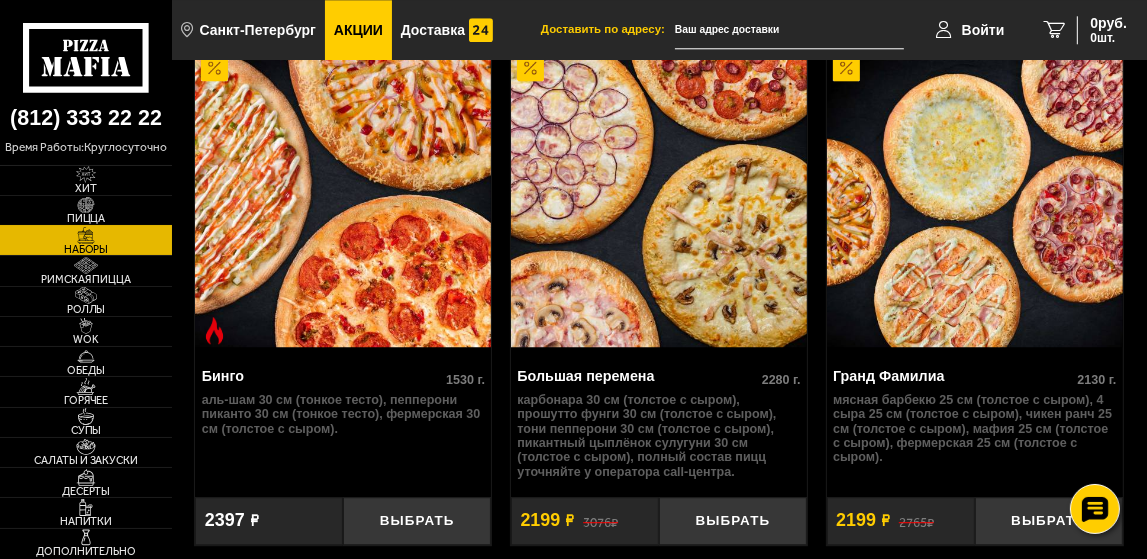click on "Пицца" at bounding box center (86, 210) 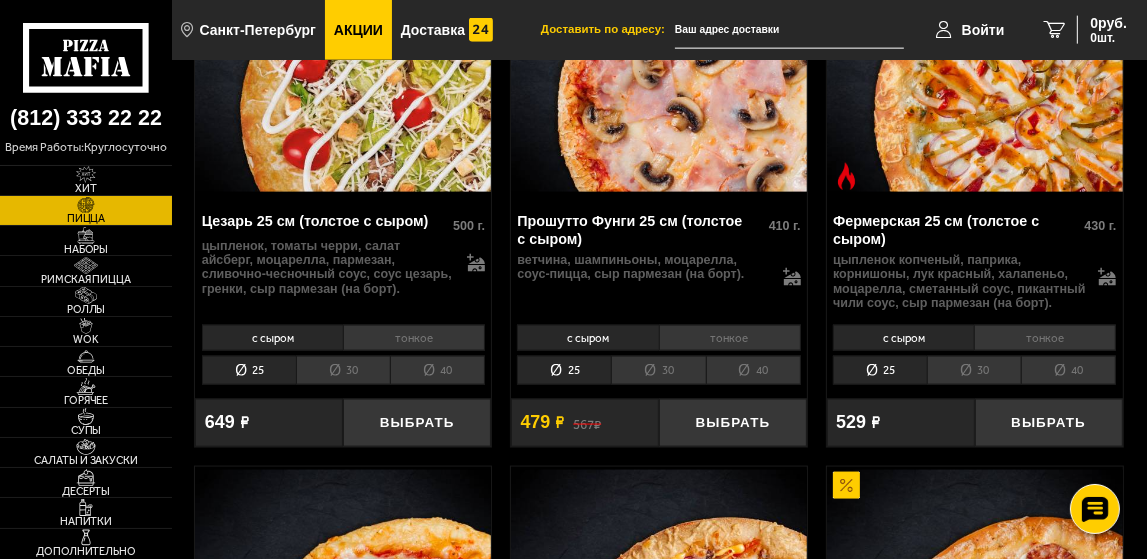 scroll, scrollTop: 2100, scrollLeft: 0, axis: vertical 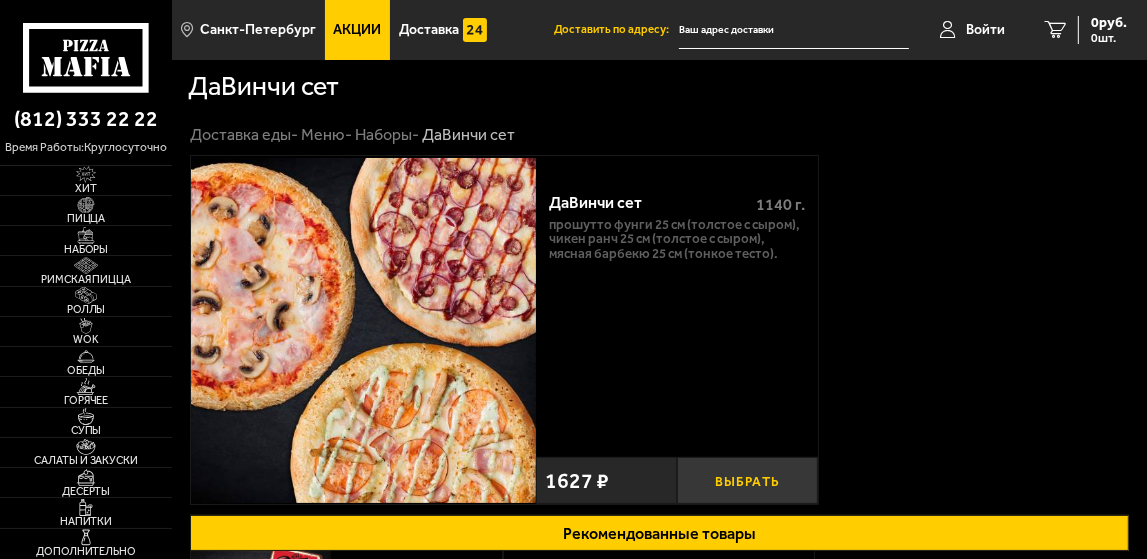 click on "Выбрать" at bounding box center (747, 480) 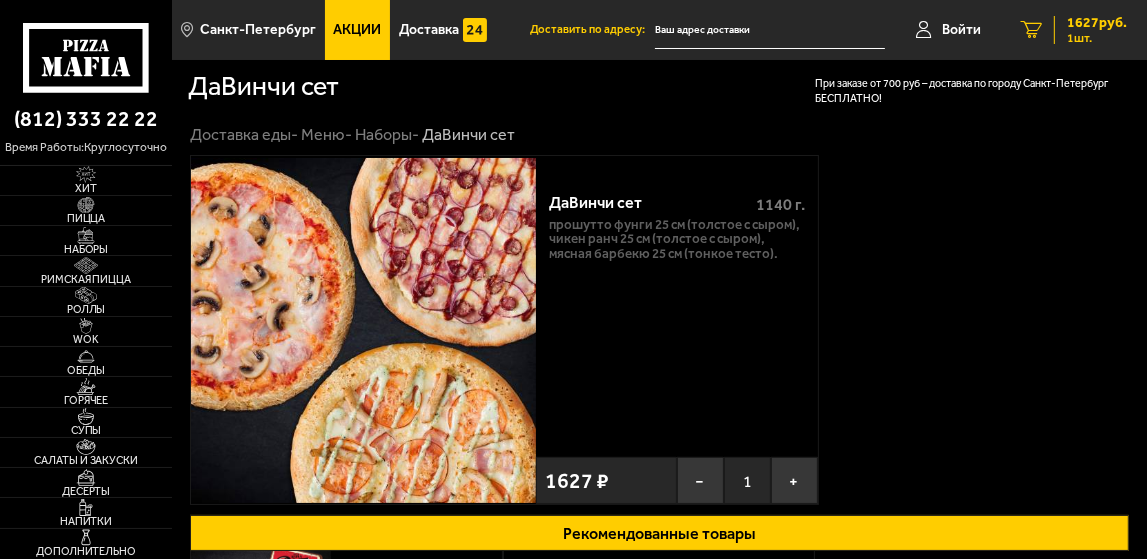 click on "1 1627  руб. 1  шт." at bounding box center [1074, 30] 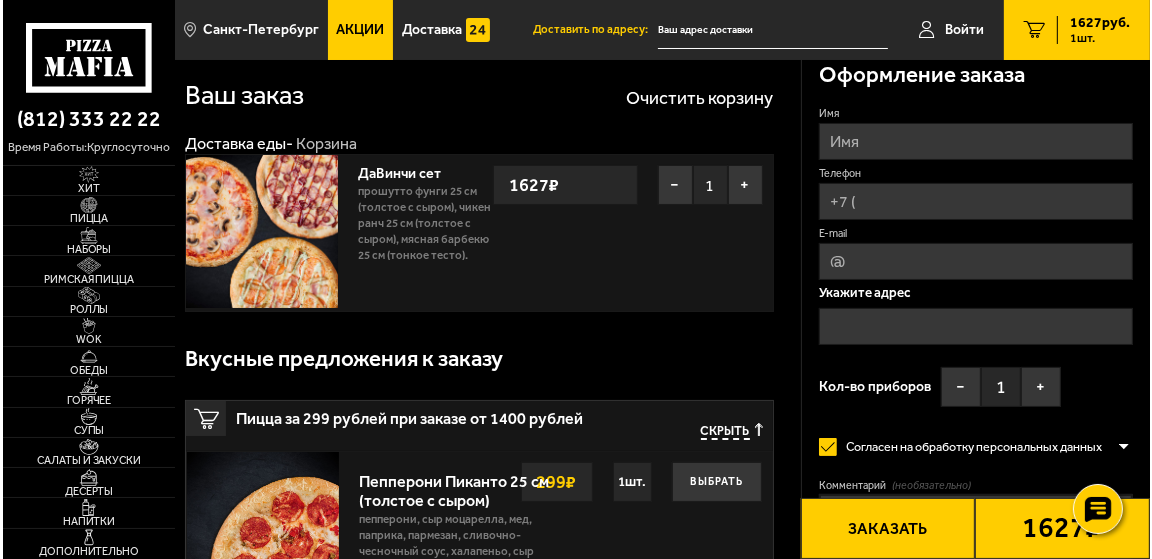 scroll, scrollTop: 0, scrollLeft: 0, axis: both 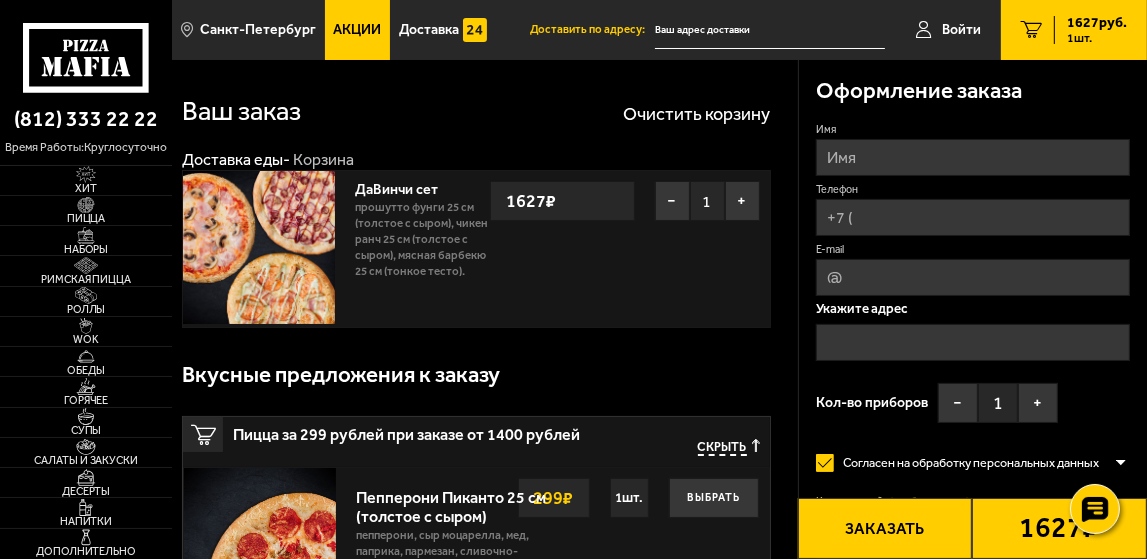 click on "Имя" at bounding box center [973, 157] 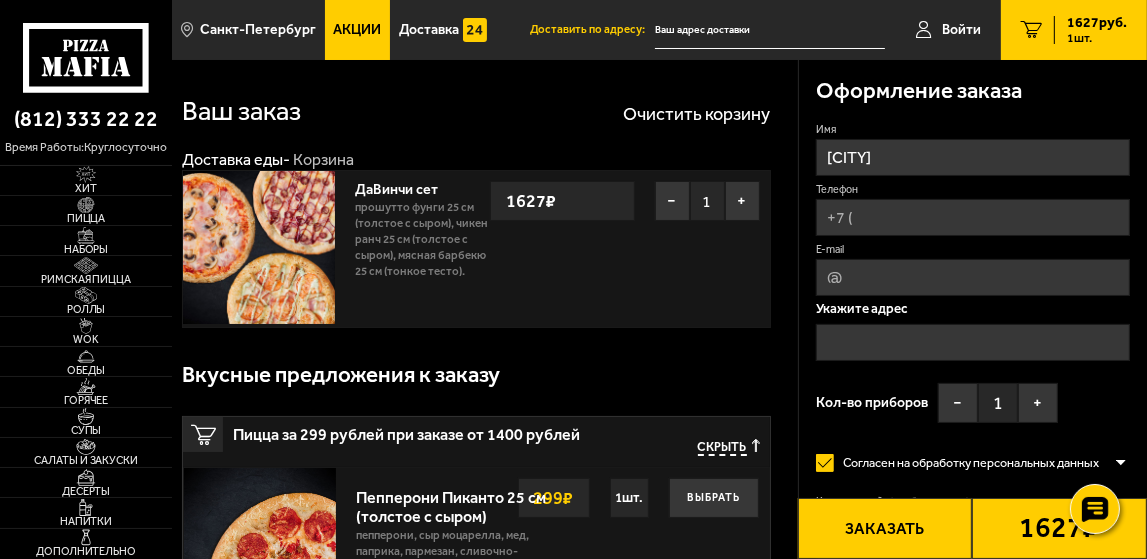 click on "Телефон" at bounding box center [973, 217] 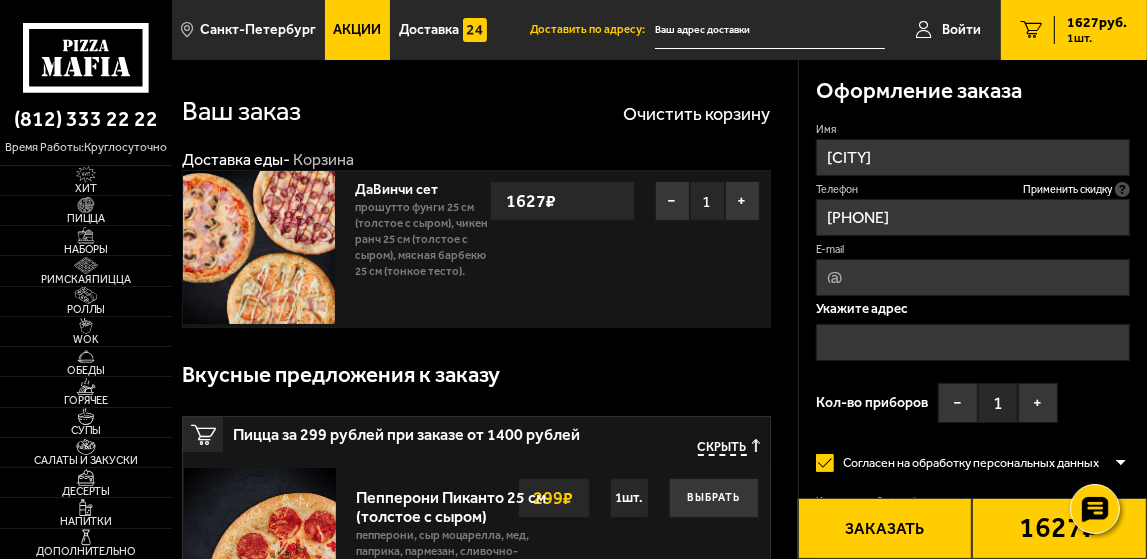 click on "E-mail" at bounding box center [973, 277] 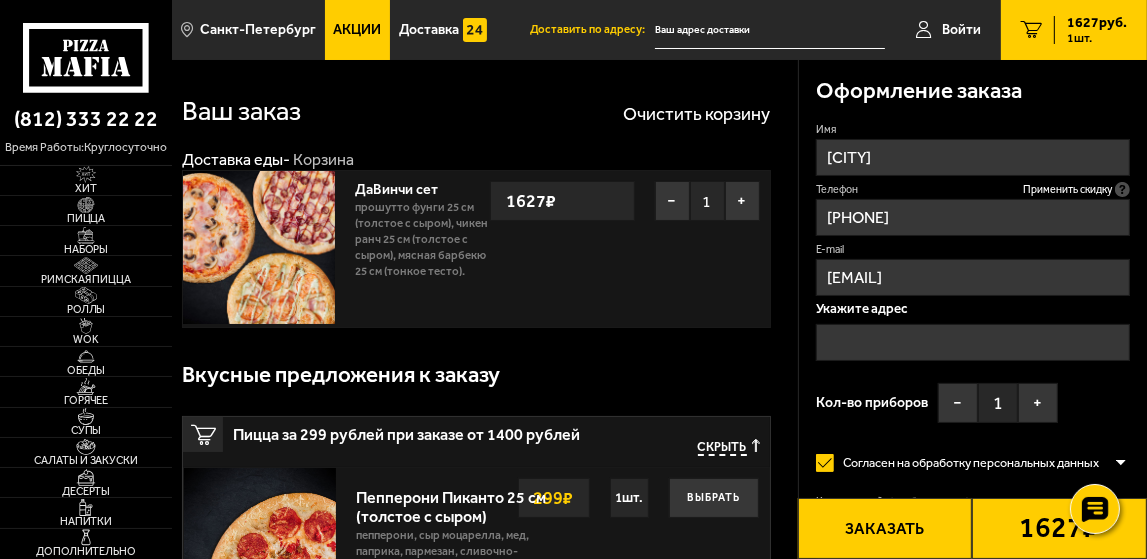 click at bounding box center (973, 342) 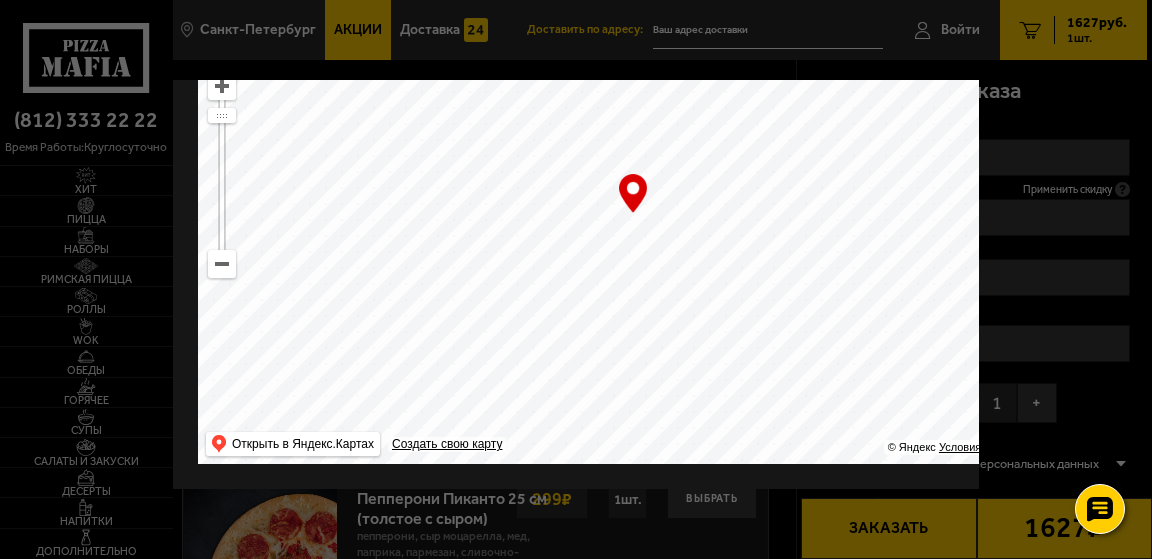 scroll, scrollTop: 230, scrollLeft: 0, axis: vertical 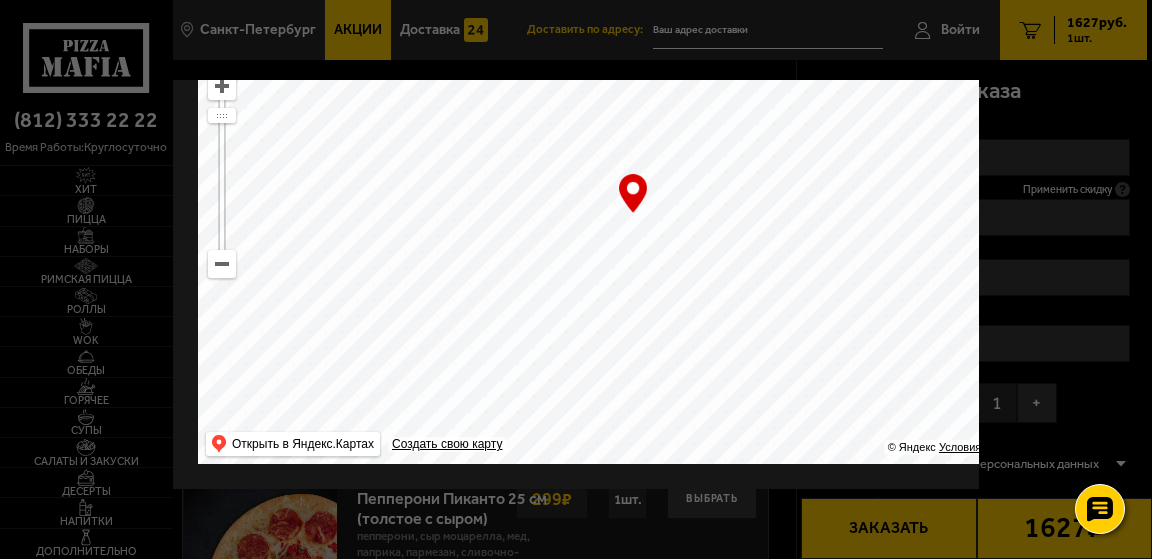 drag, startPoint x: 668, startPoint y: 324, endPoint x: 691, endPoint y: 224, distance: 102.610916 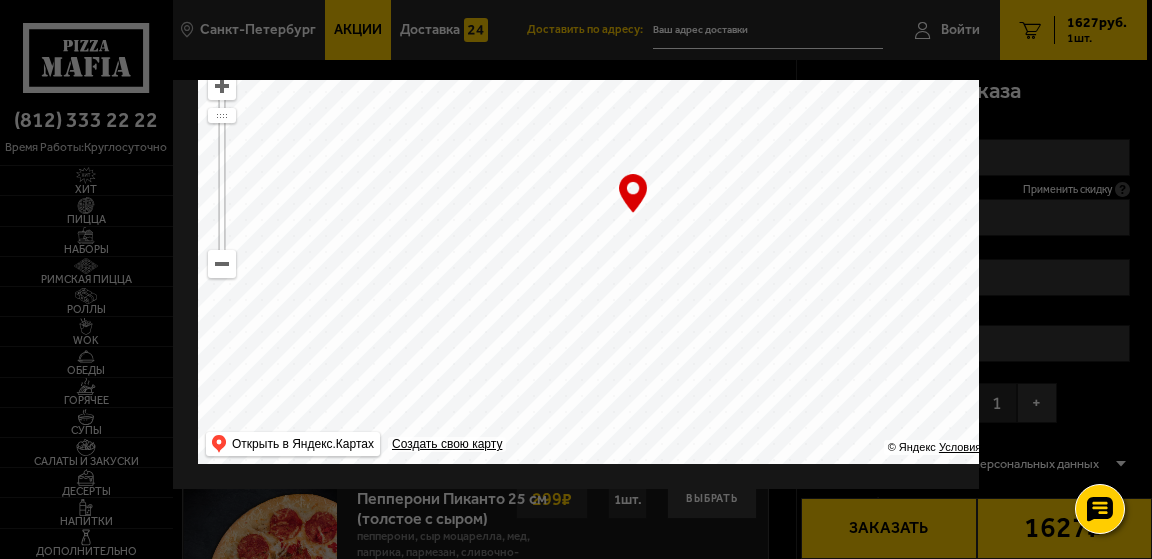 type on "Дворцовая площадь, 10" 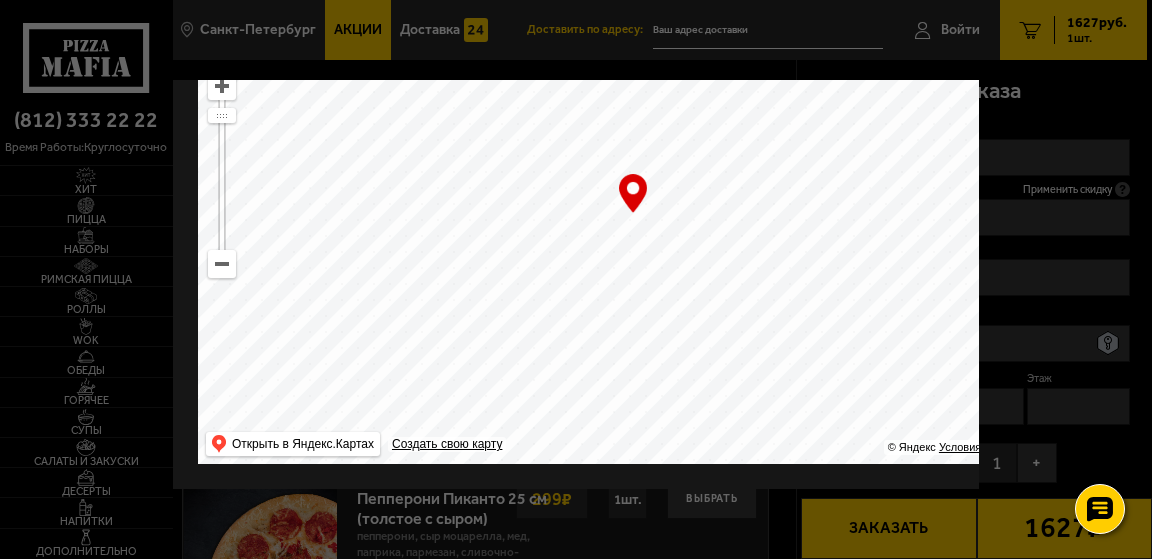 drag, startPoint x: 612, startPoint y: 309, endPoint x: 688, endPoint y: 183, distance: 147.14618 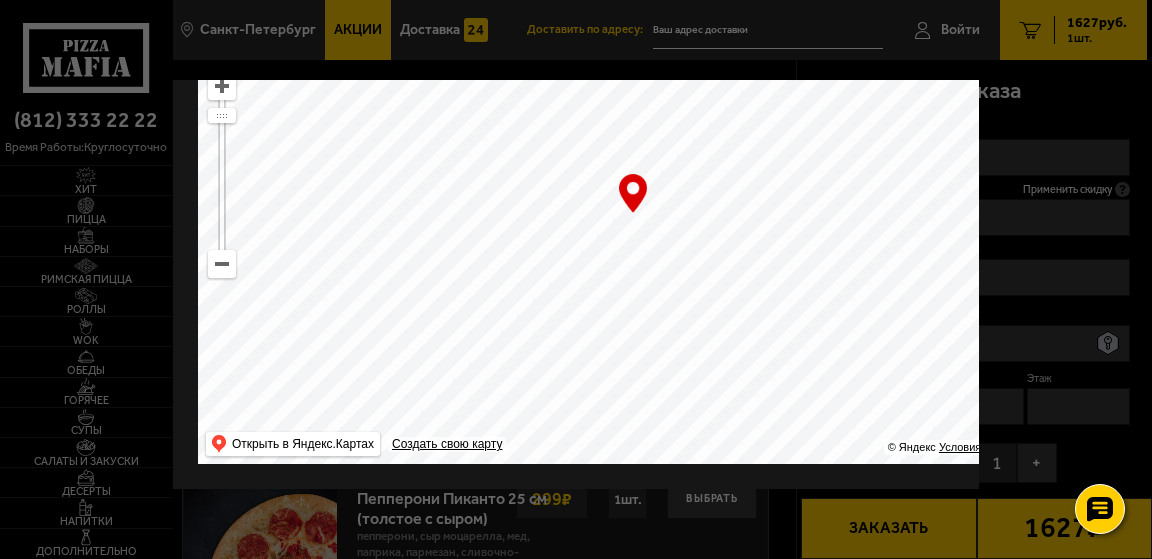 drag, startPoint x: 669, startPoint y: 252, endPoint x: 613, endPoint y: 162, distance: 106 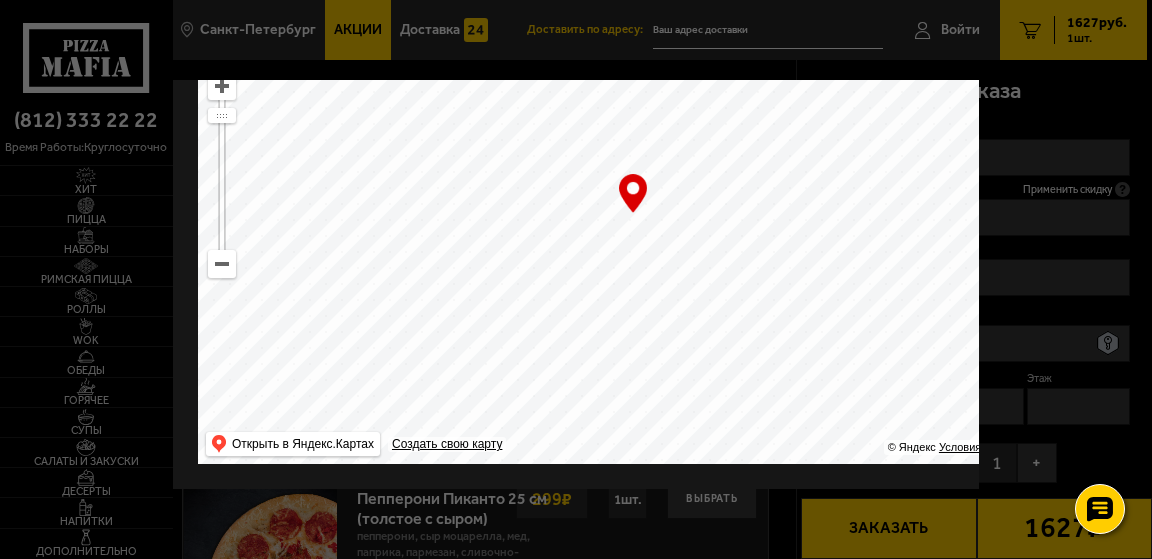 type on "Малая Морская улица, 16" 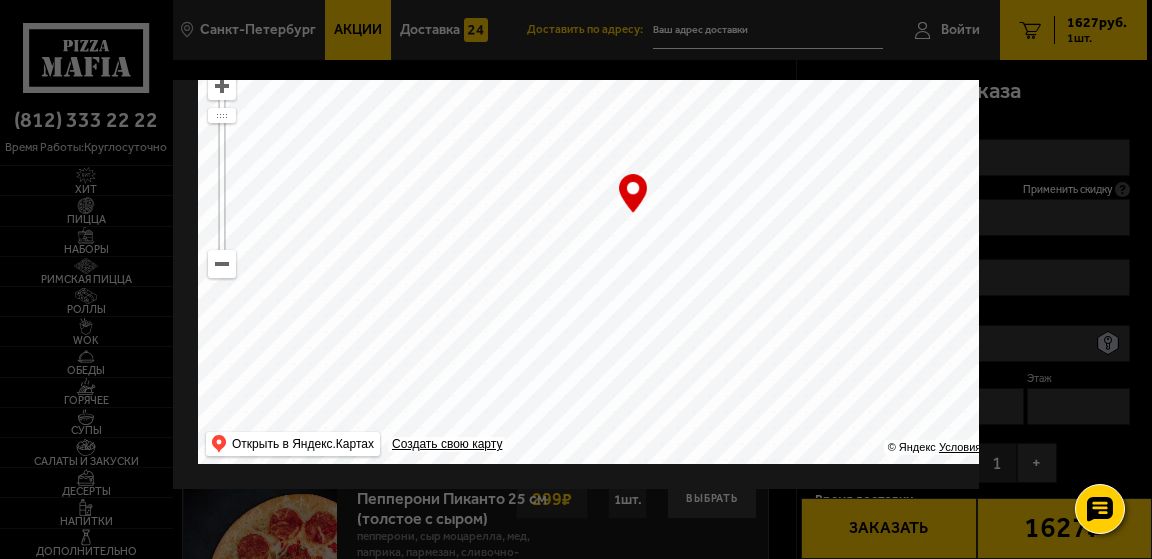 drag, startPoint x: 685, startPoint y: 270, endPoint x: 732, endPoint y: 179, distance: 102.4207 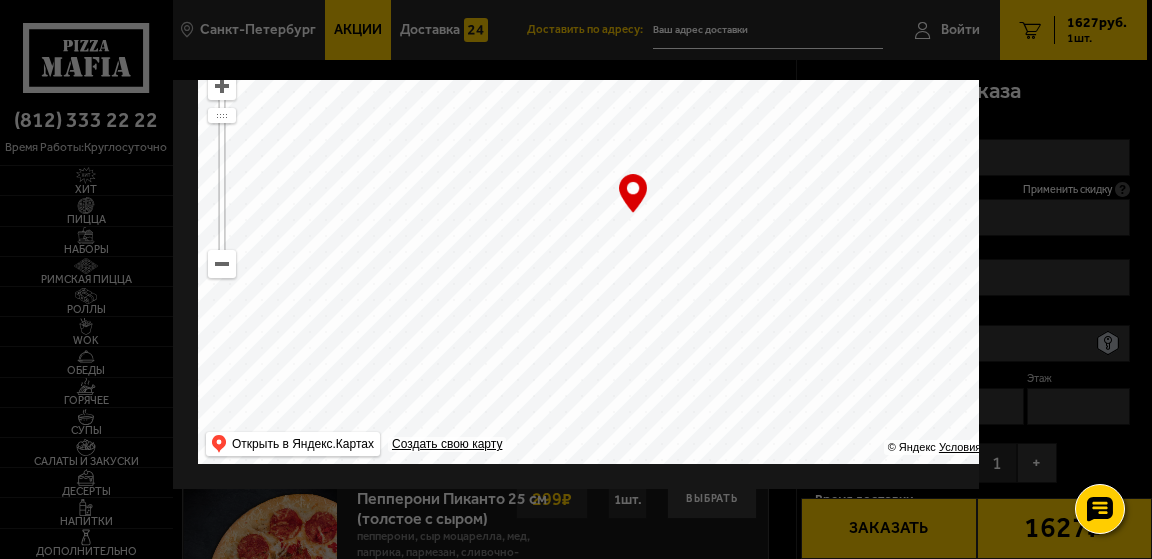 drag, startPoint x: 654, startPoint y: 254, endPoint x: 758, endPoint y: 143, distance: 152.10852 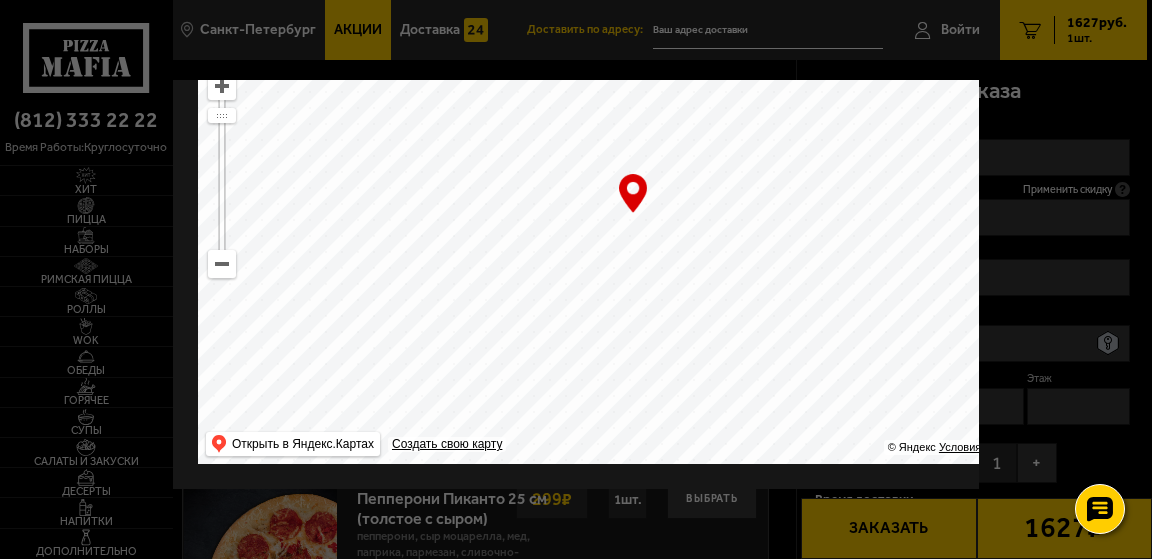 type on "Садовая улица, 42" 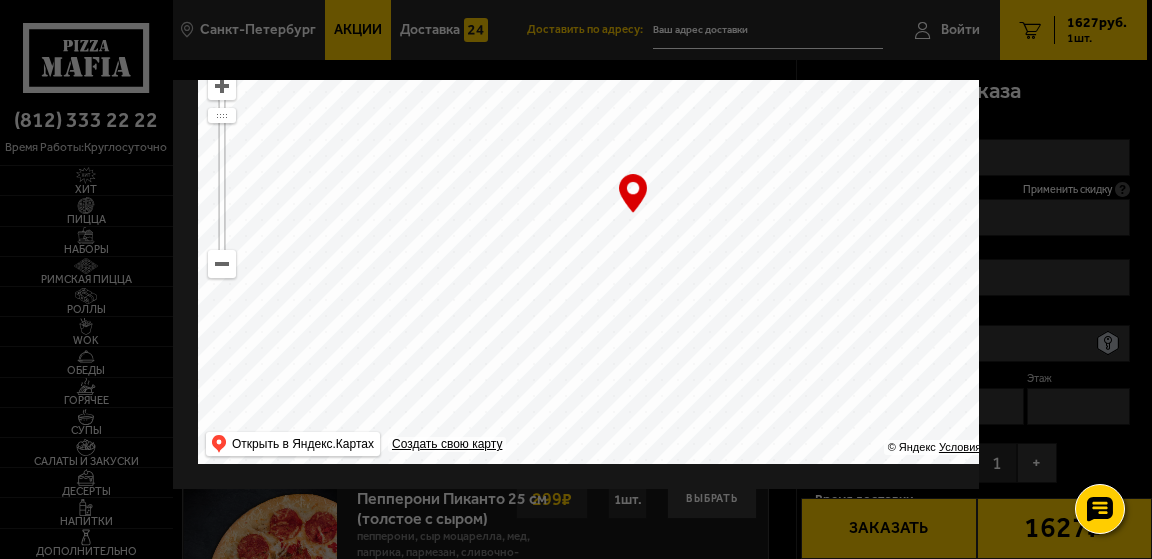 drag, startPoint x: 718, startPoint y: 263, endPoint x: 642, endPoint y: 141, distance: 143.73587 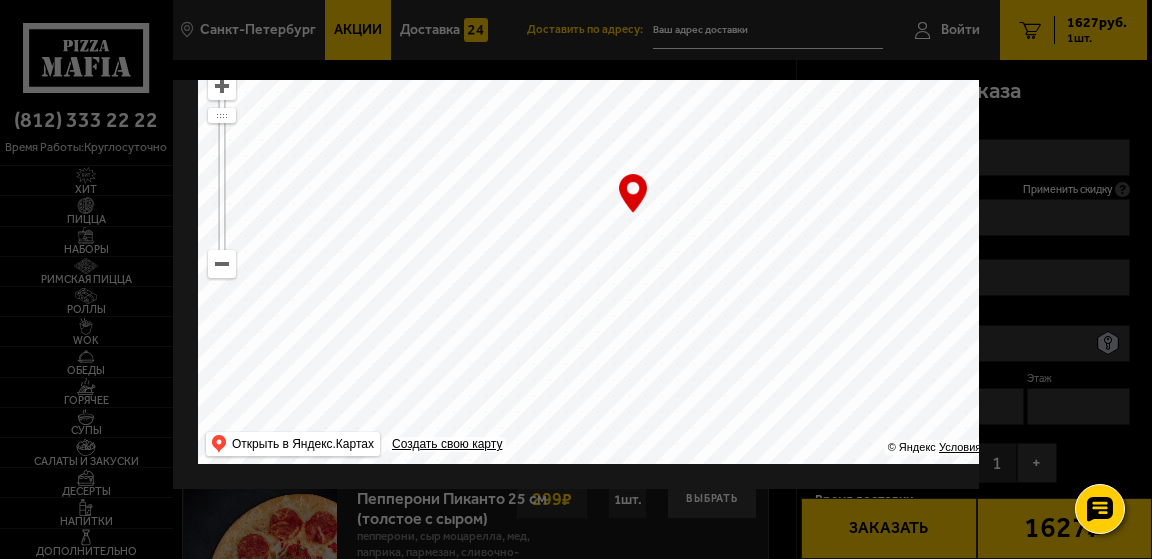 drag, startPoint x: 757, startPoint y: 164, endPoint x: 864, endPoint y: 122, distance: 114.947815 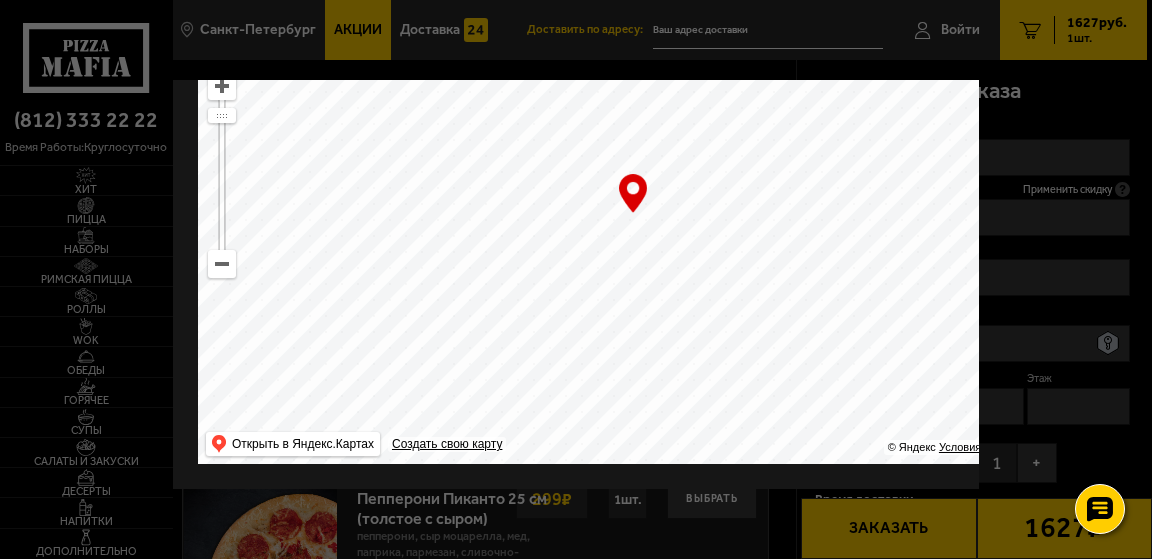 type on "Московский проспект, 24-26/49Б" 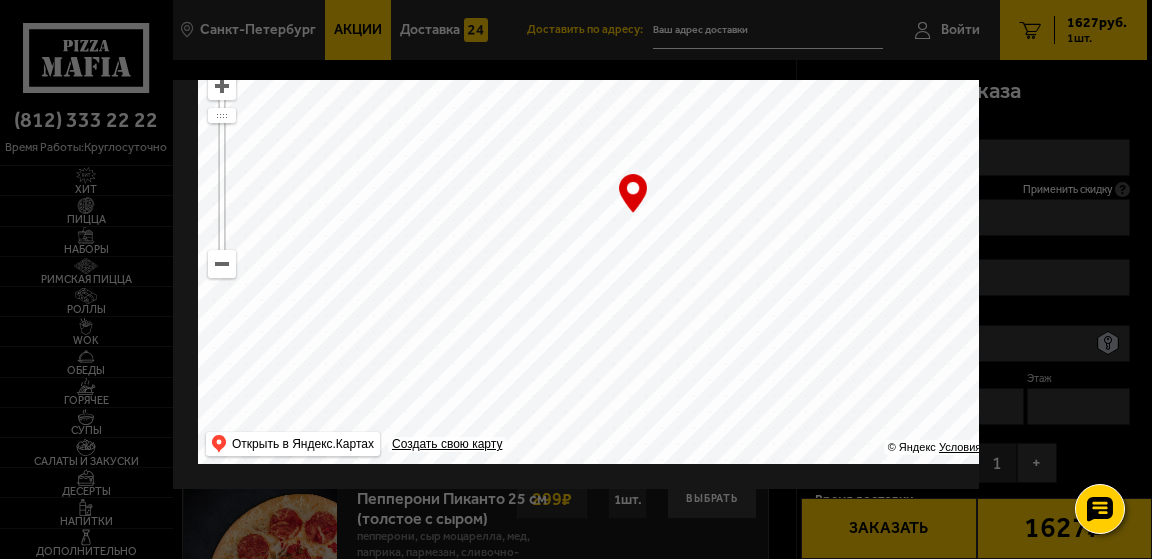 drag, startPoint x: 743, startPoint y: 275, endPoint x: 624, endPoint y: 122, distance: 193.82982 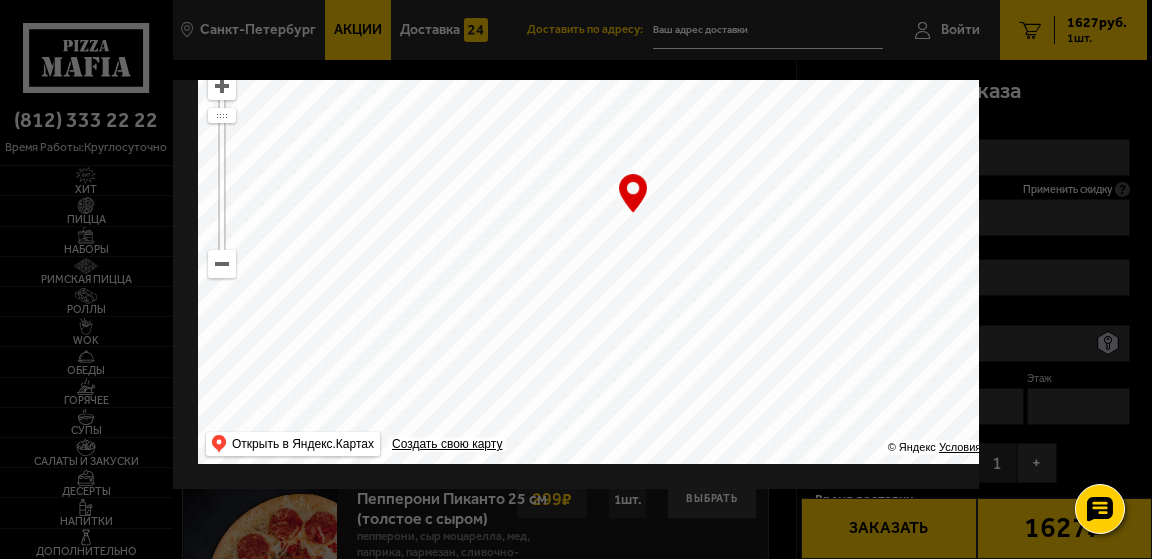 type on "Измайловский проспект, 7А" 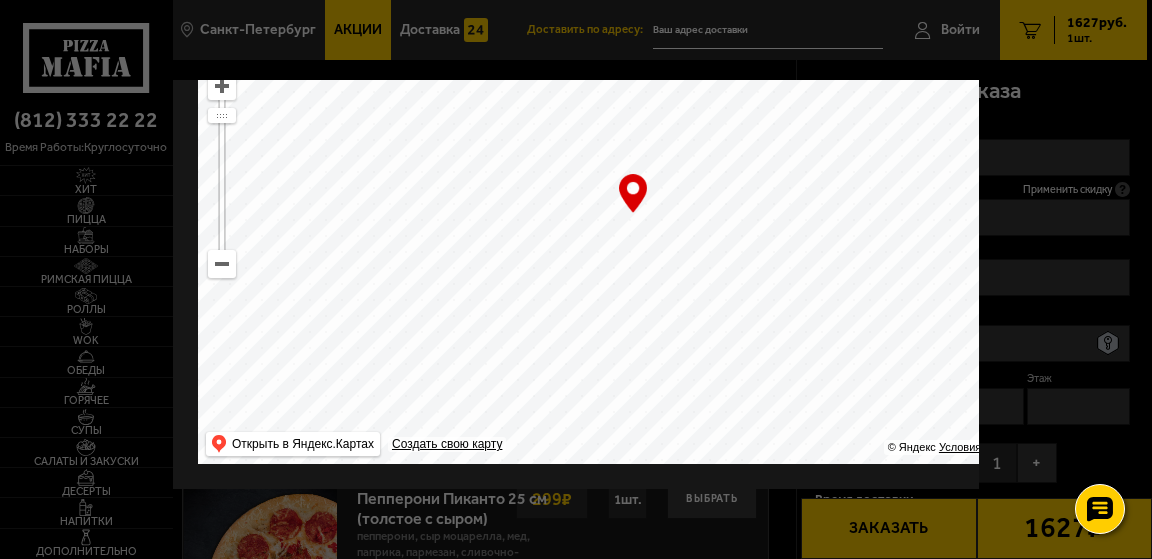 drag, startPoint x: 710, startPoint y: 265, endPoint x: 728, endPoint y: 235, distance: 34.98571 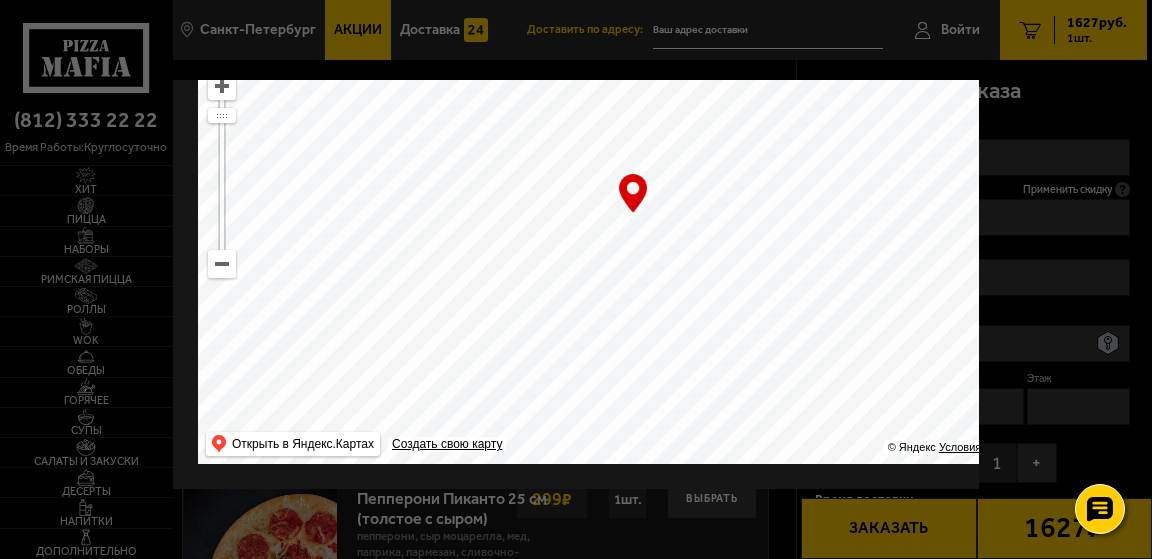 type on "улица Егорова, 19" 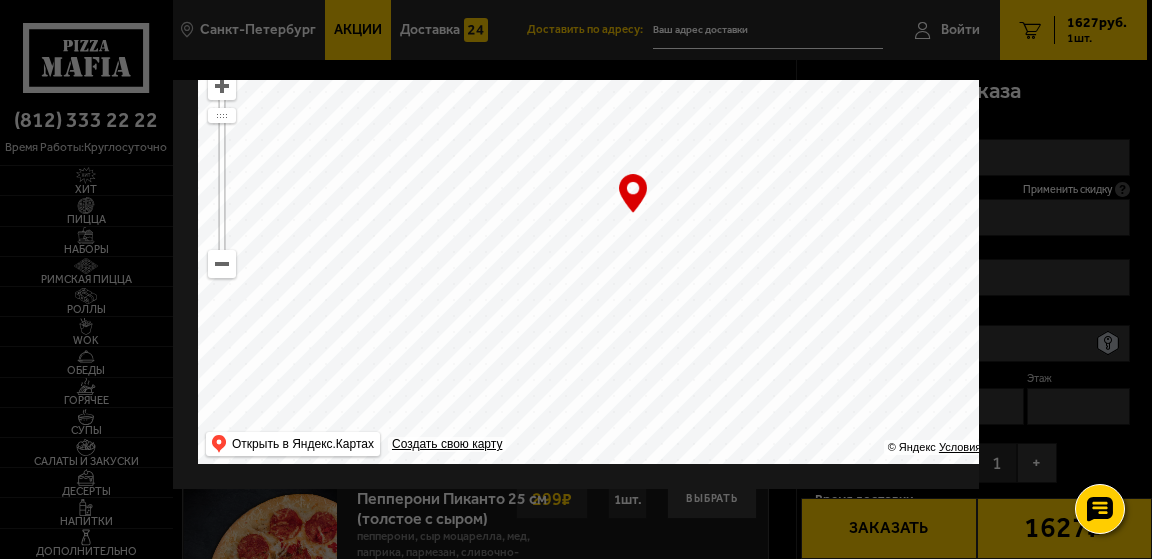 drag, startPoint x: 691, startPoint y: 319, endPoint x: 658, endPoint y: 192, distance: 131.21738 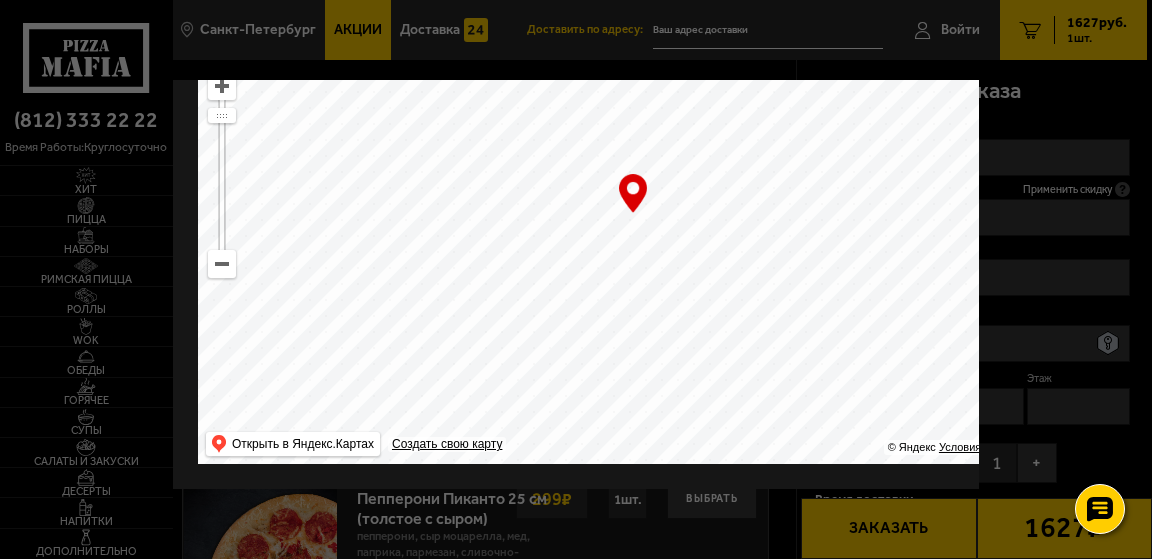 type on "Измайловский проспект, 24/161Б" 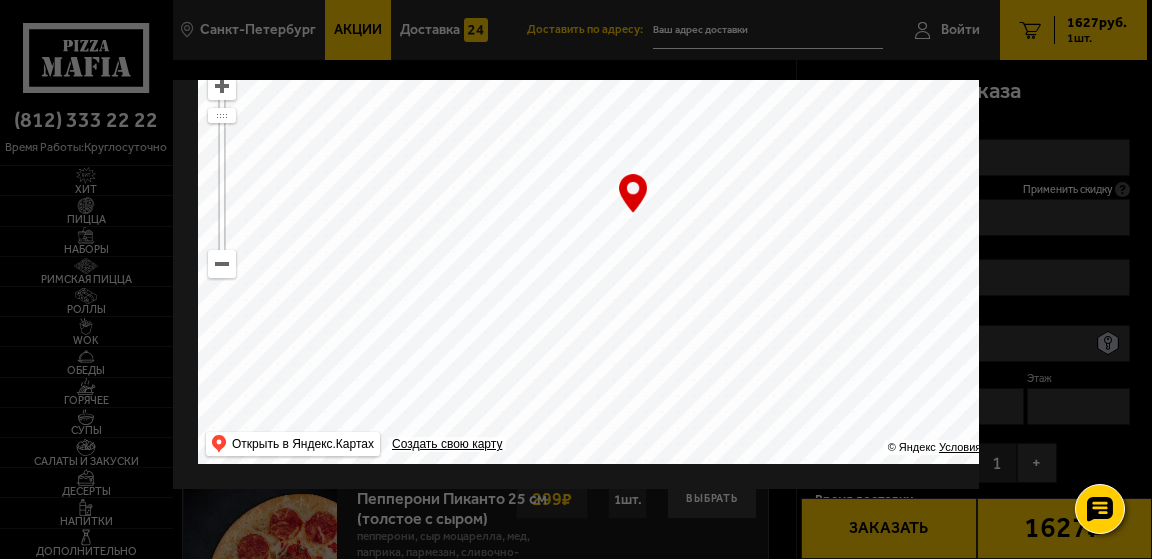 drag, startPoint x: 695, startPoint y: 287, endPoint x: 709, endPoint y: 176, distance: 111.8794 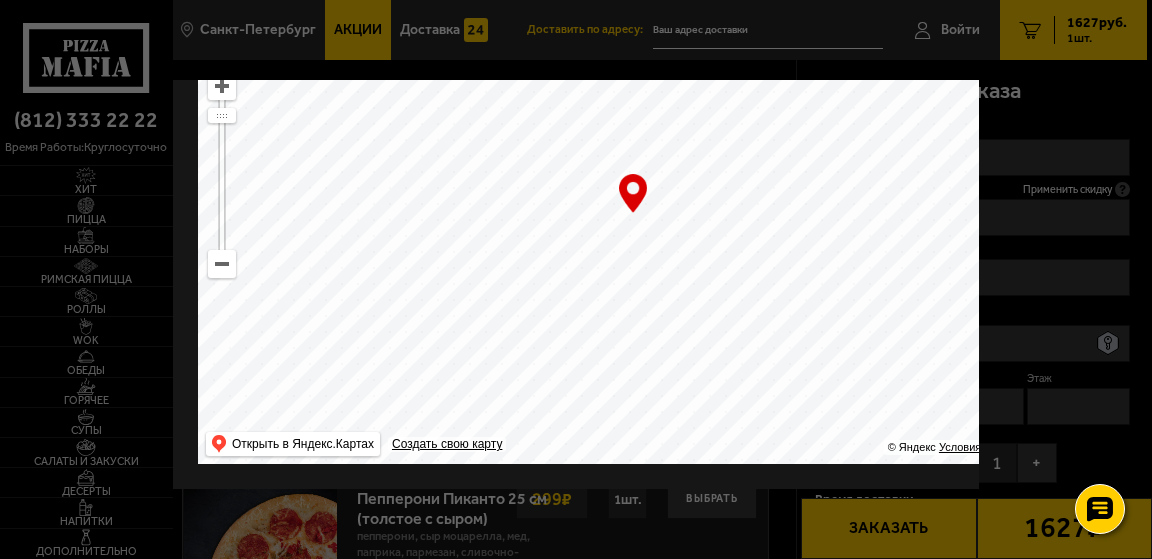 drag, startPoint x: 722, startPoint y: 299, endPoint x: 601, endPoint y: 90, distance: 241.49948 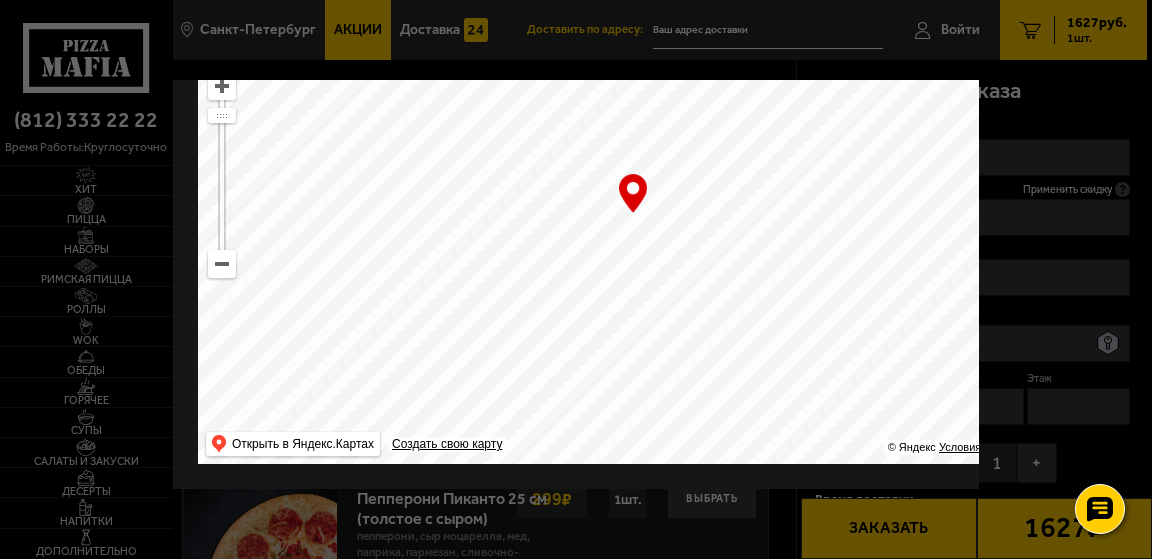 type on "Малая Митрофаньевская улица, 4" 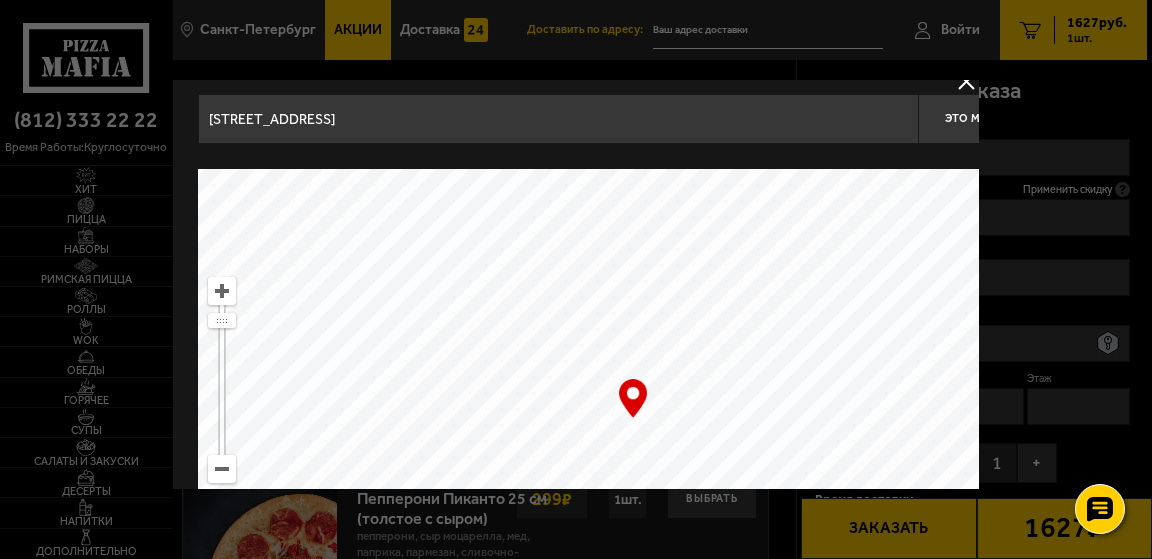 scroll, scrollTop: 0, scrollLeft: 0, axis: both 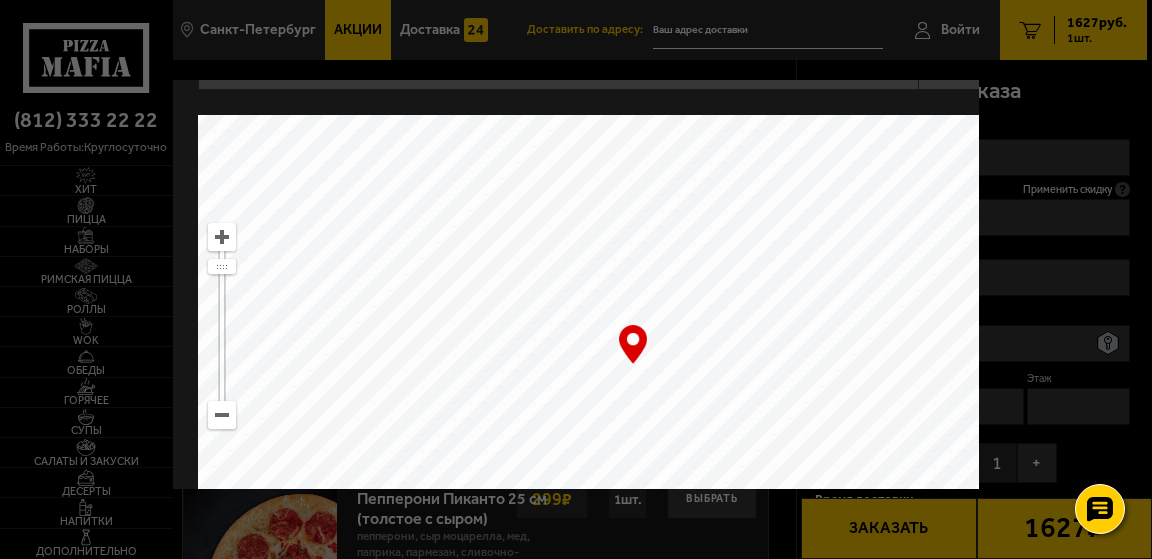 type on "Малая Митрофаньевская улица, 4литО" 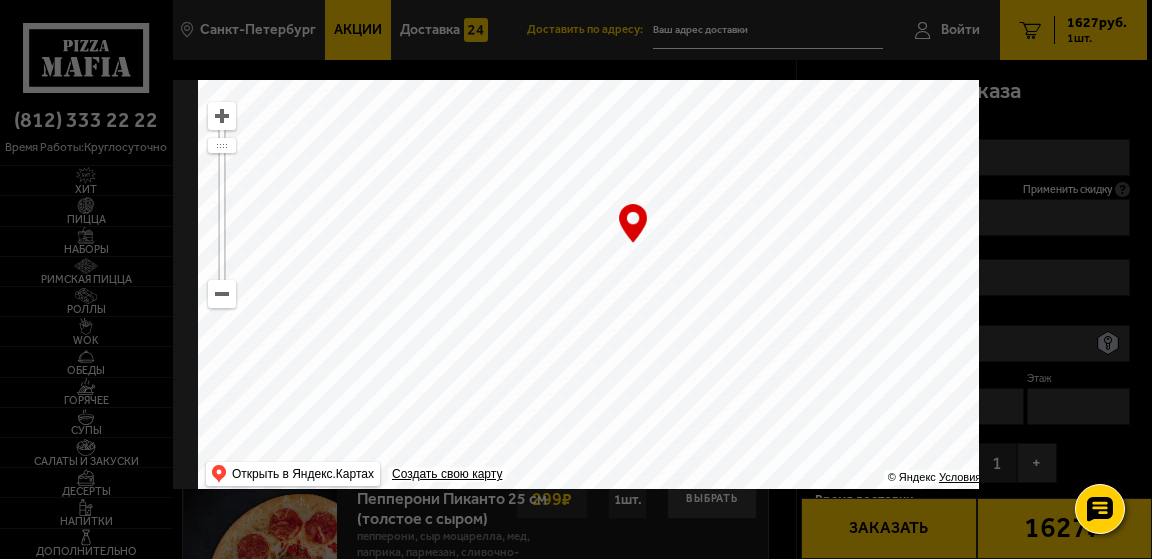 drag, startPoint x: 639, startPoint y: 265, endPoint x: 622, endPoint y: 239, distance: 31.06445 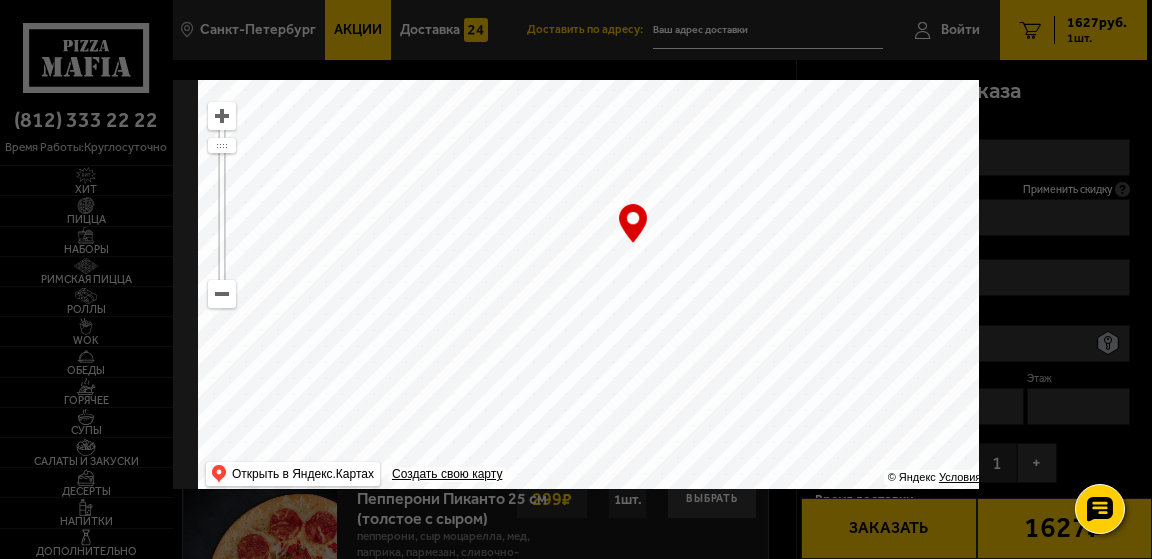 scroll, scrollTop: 130, scrollLeft: 0, axis: vertical 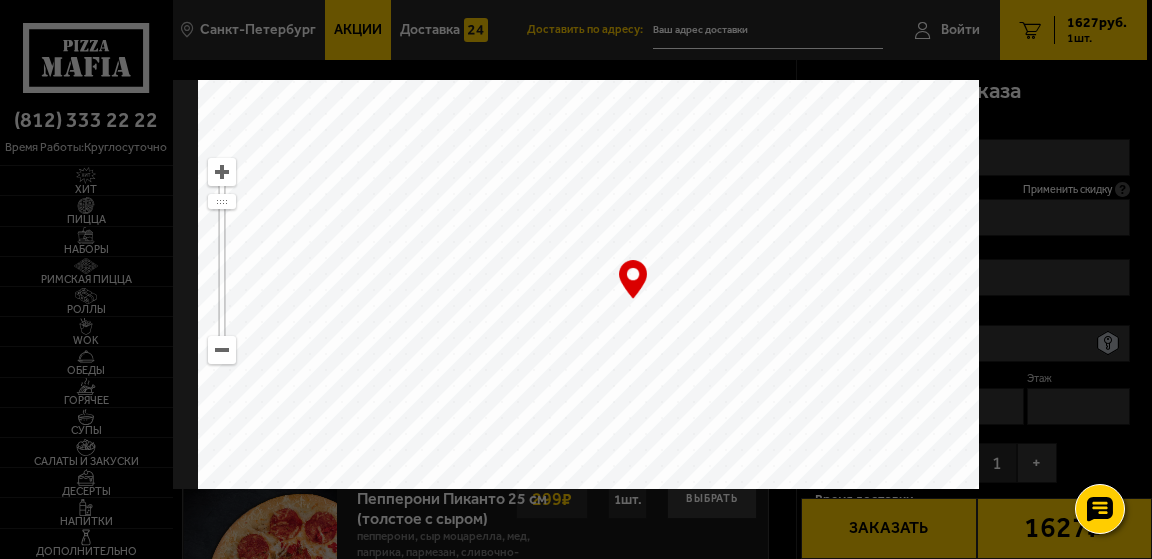 type on "Малая Митрофаньевская улица, 4Д" 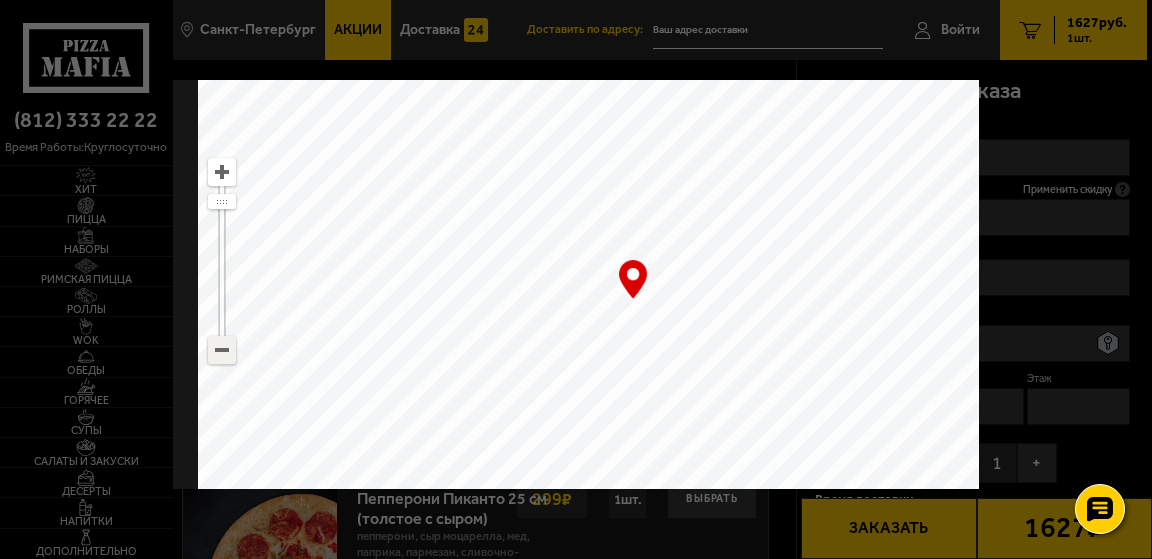 click at bounding box center (222, 350) 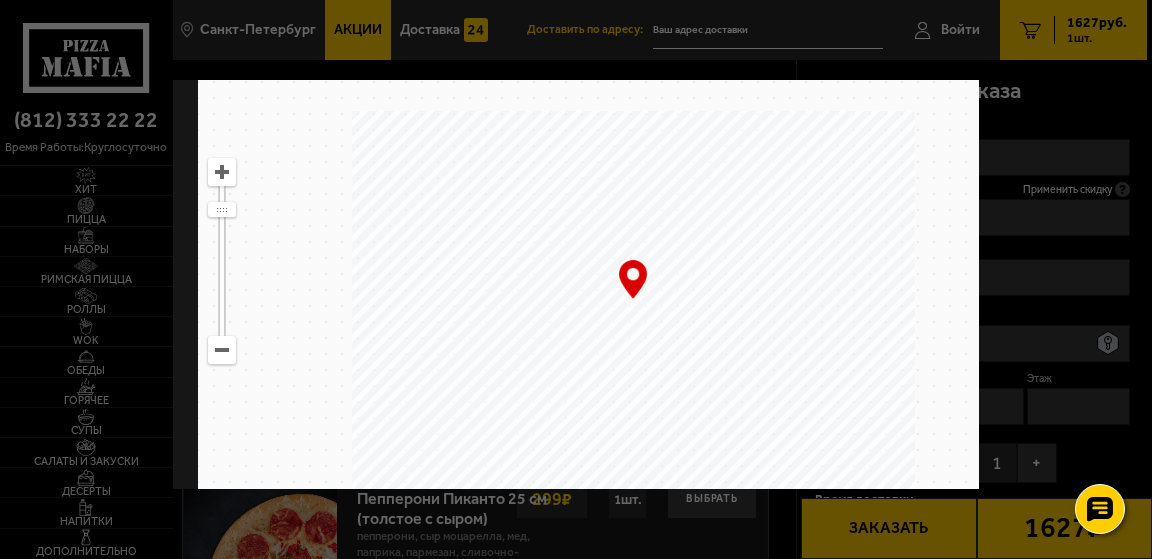 click at bounding box center (222, 350) 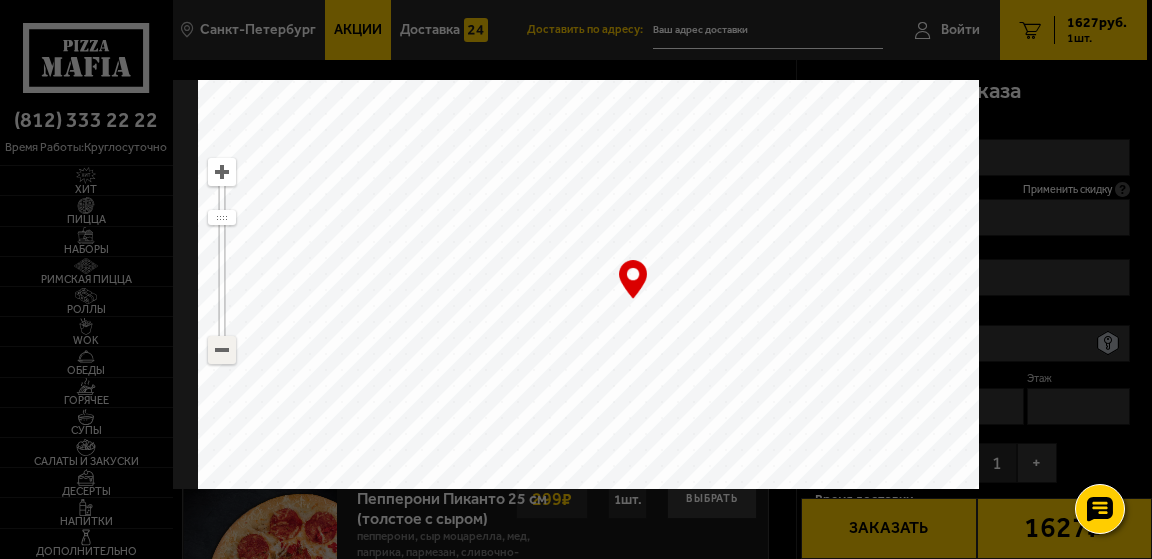 click at bounding box center [222, 350] 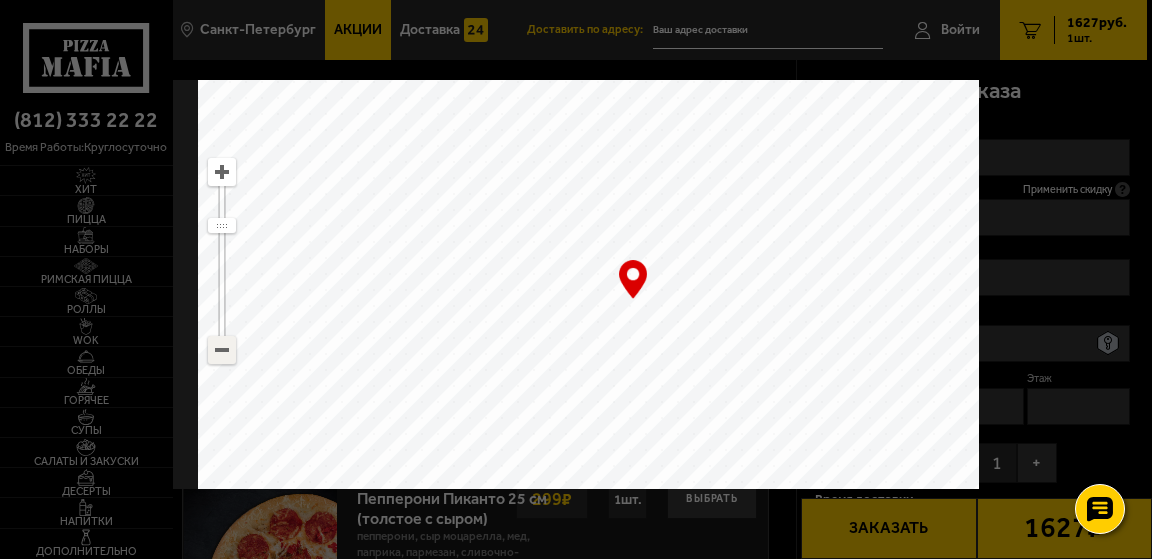 click at bounding box center (222, 350) 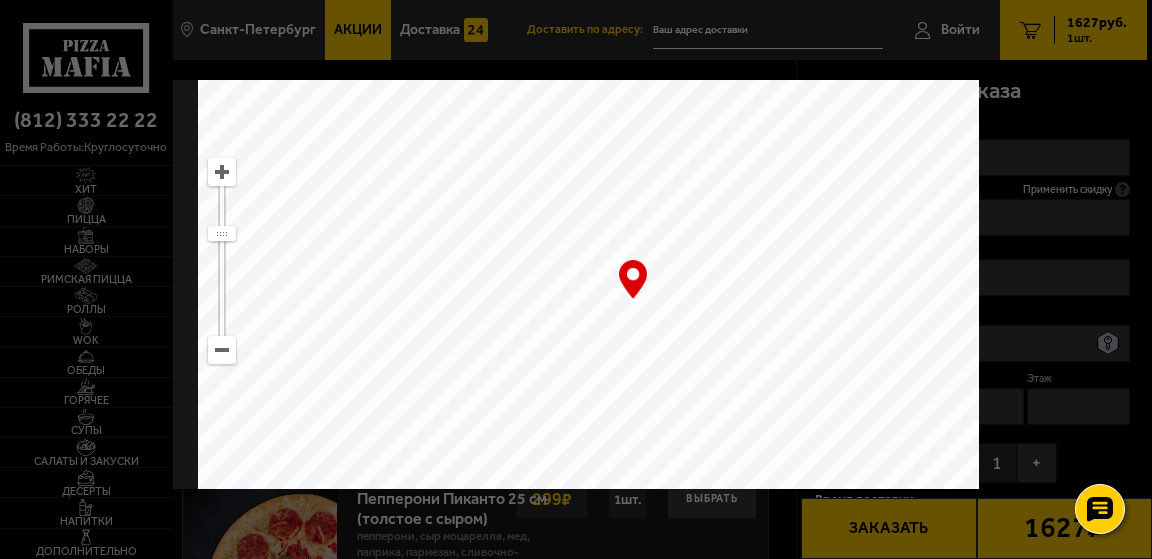 click at bounding box center (222, 350) 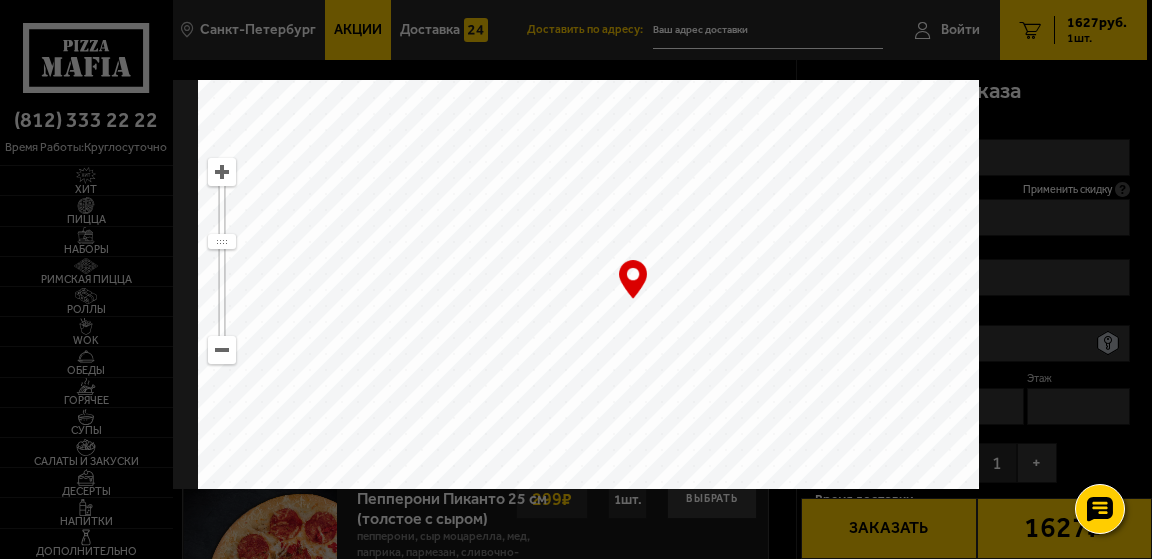 drag, startPoint x: 664, startPoint y: 350, endPoint x: 683, endPoint y: 277, distance: 75.43209 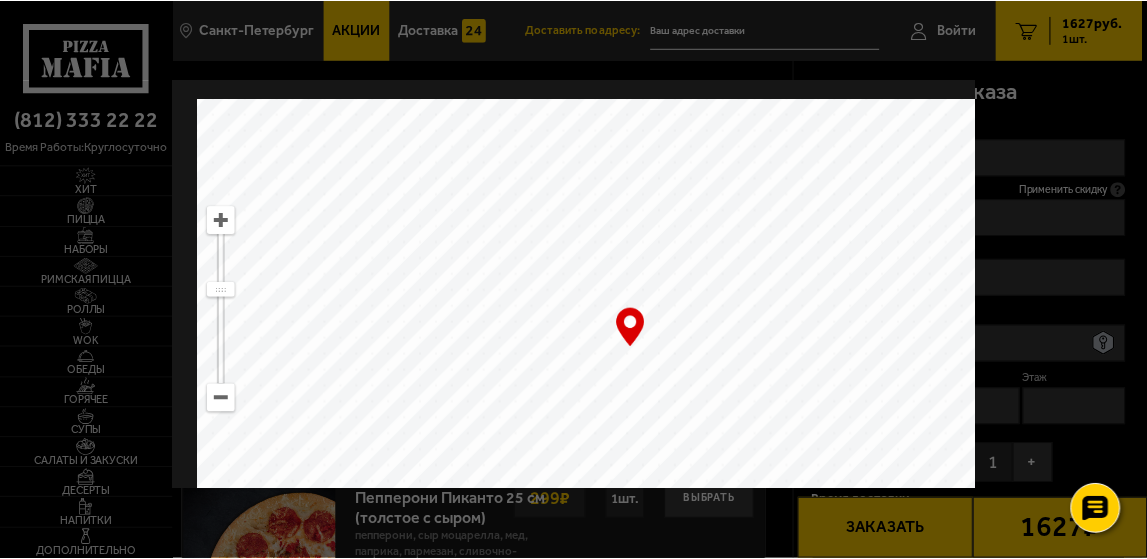 scroll, scrollTop: 200, scrollLeft: 0, axis: vertical 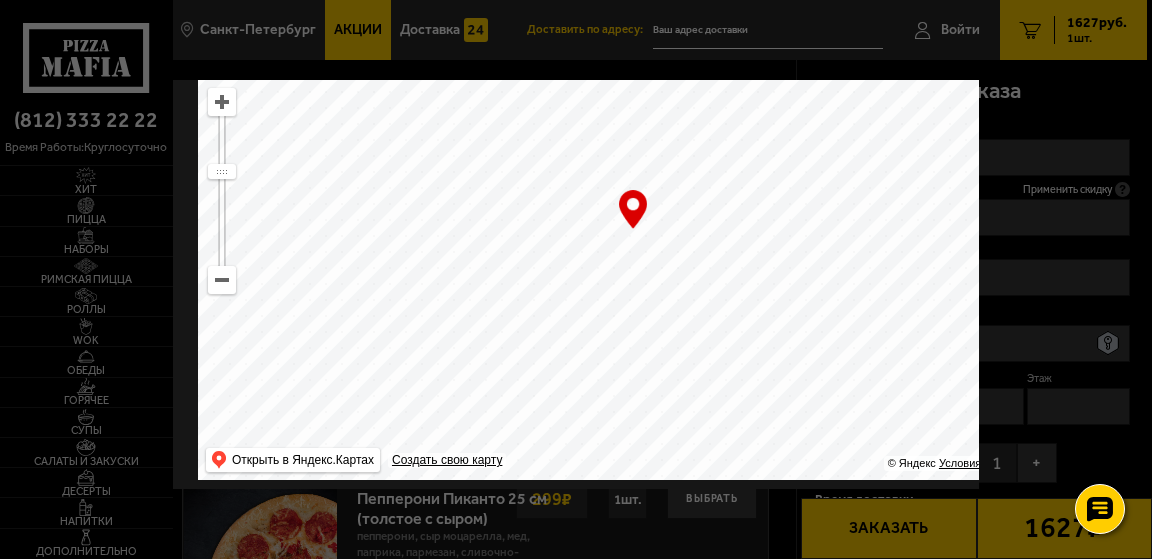 click at bounding box center (222, 102) 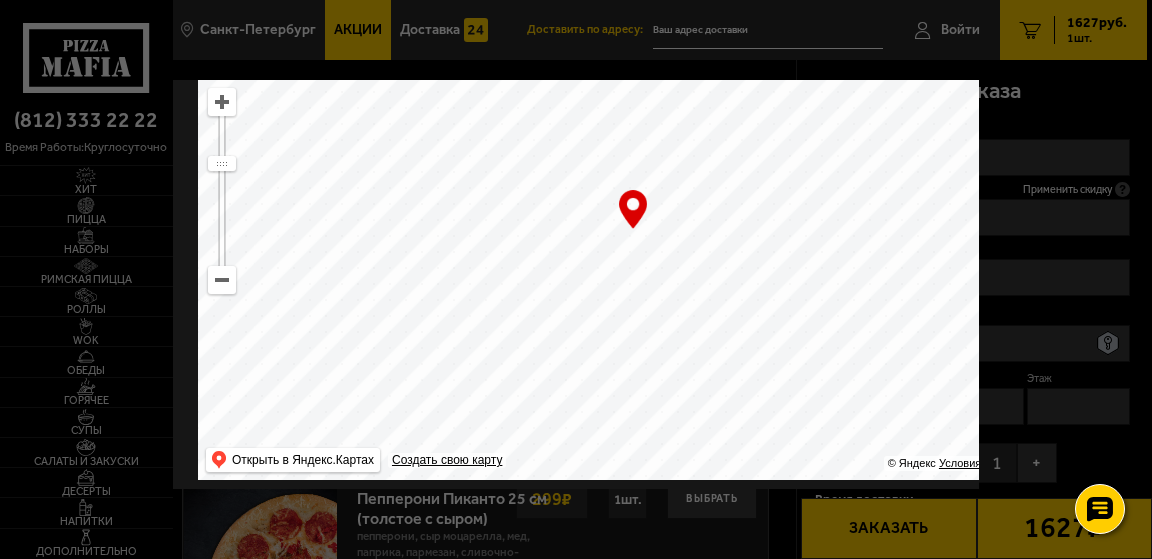 click at bounding box center [222, 102] 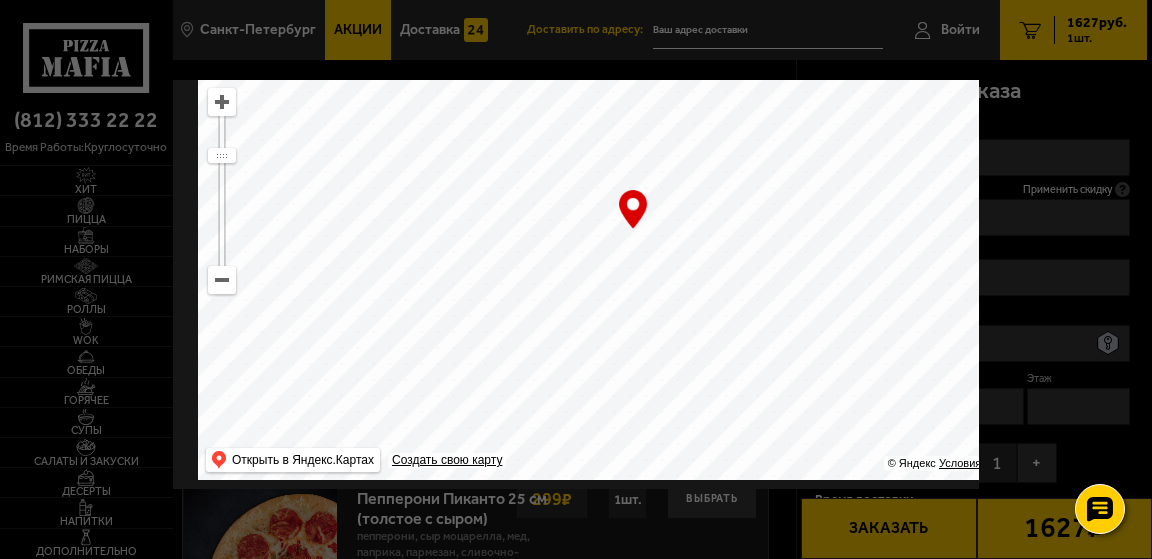 click at bounding box center [222, 102] 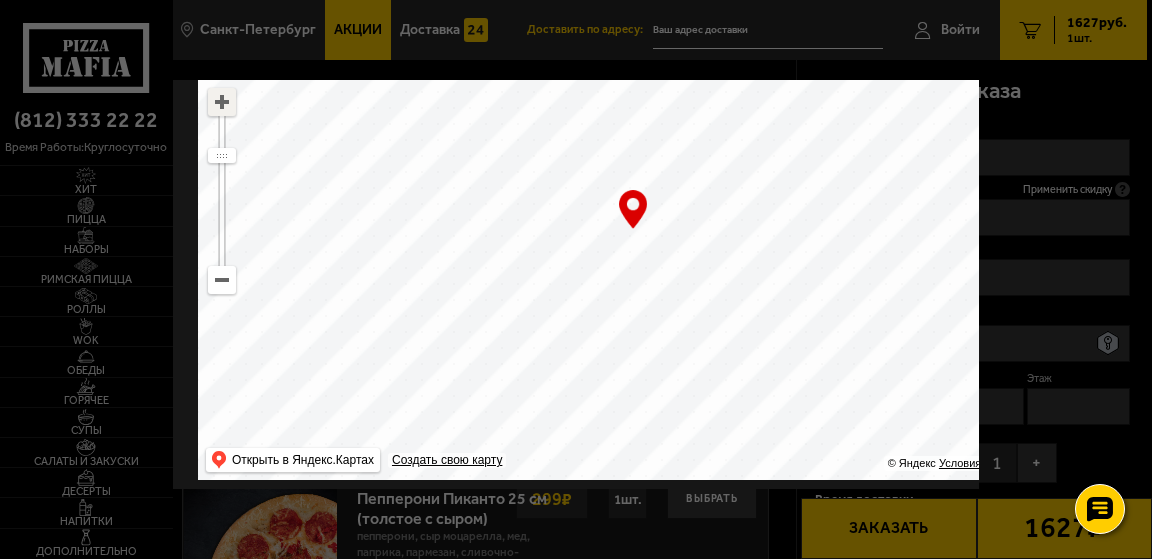 click at bounding box center [222, 102] 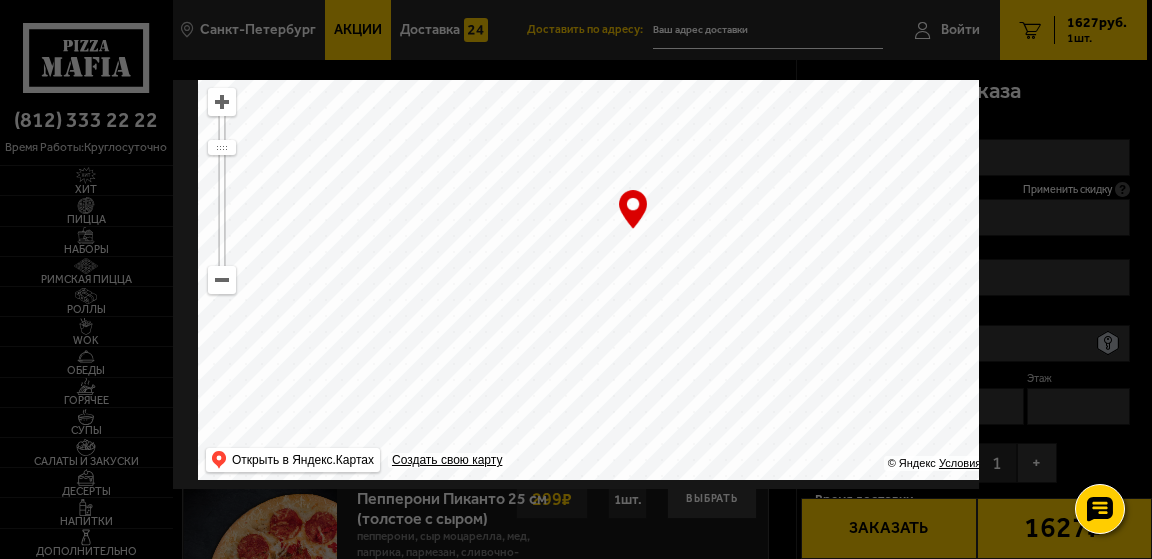 drag, startPoint x: 714, startPoint y: 233, endPoint x: 687, endPoint y: 338, distance: 108.41586 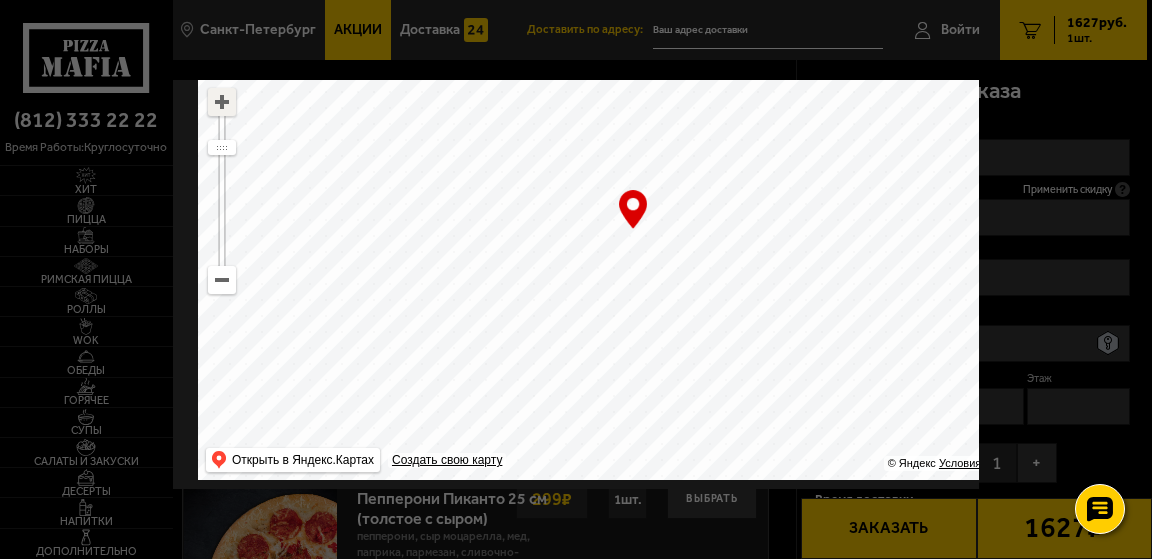 click at bounding box center [222, 102] 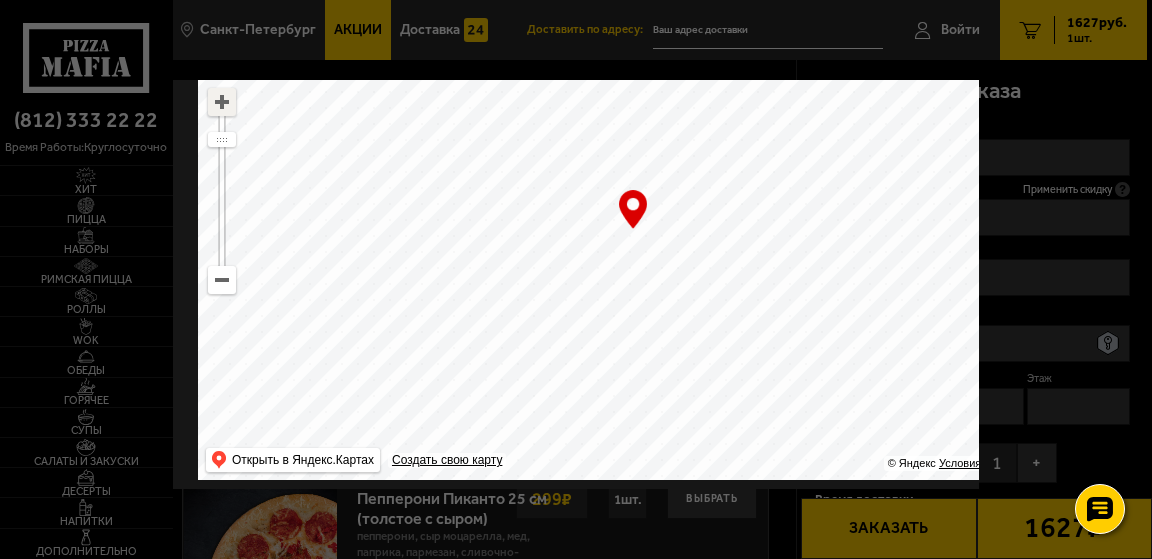 click at bounding box center [222, 102] 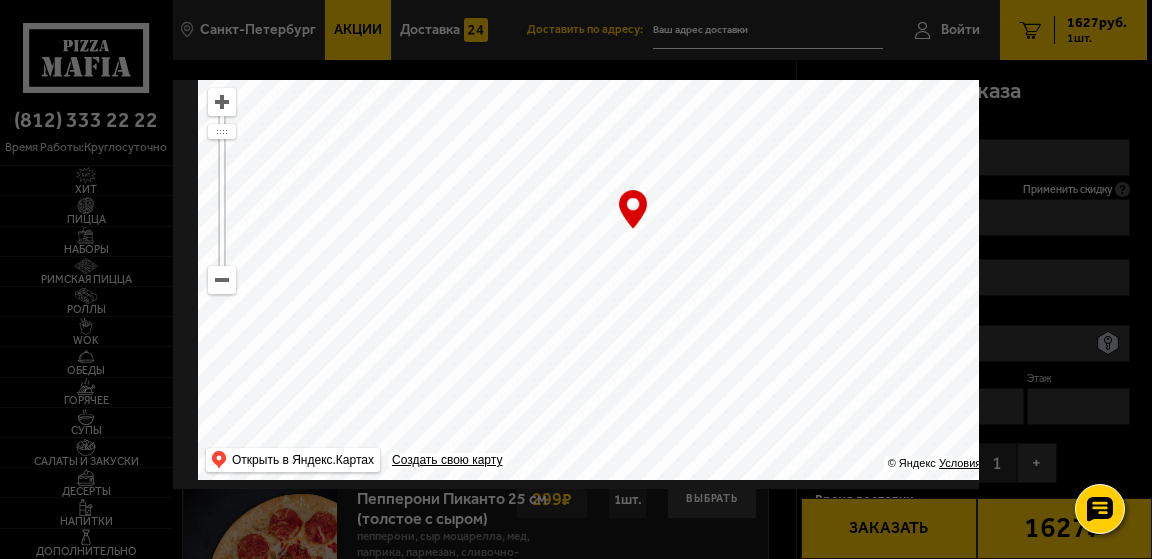 drag, startPoint x: 714, startPoint y: 212, endPoint x: 734, endPoint y: 316, distance: 105.90562 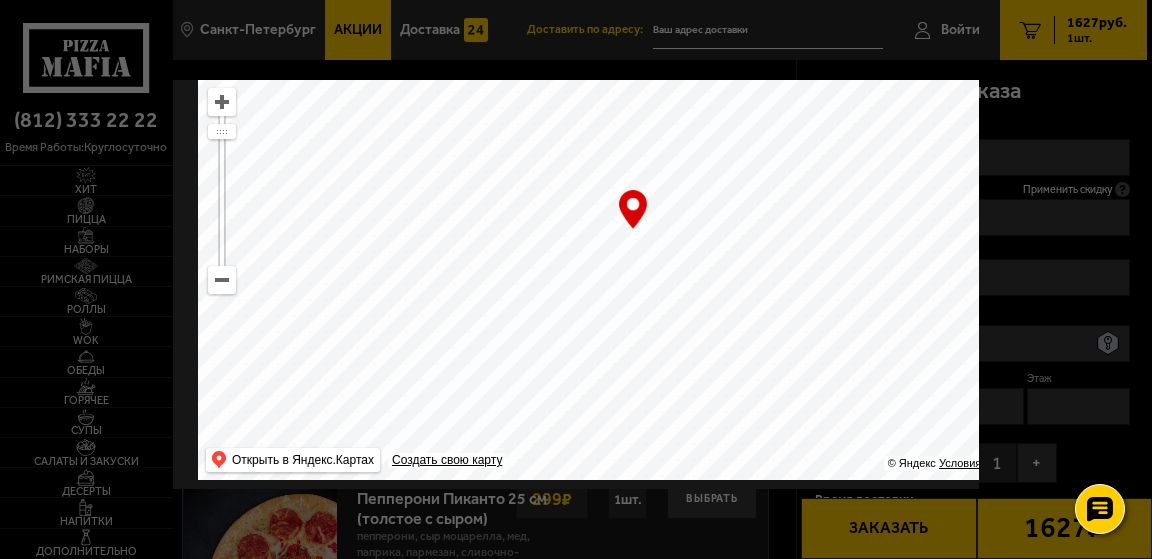 type on "Новоизмайловский проспект, 1" 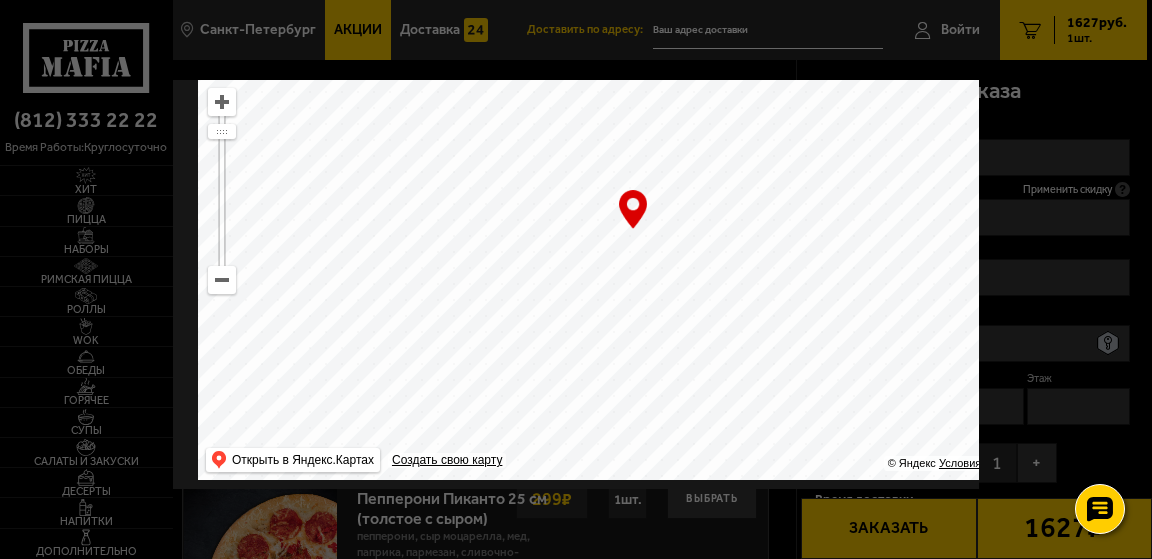 click at bounding box center [633, 230] 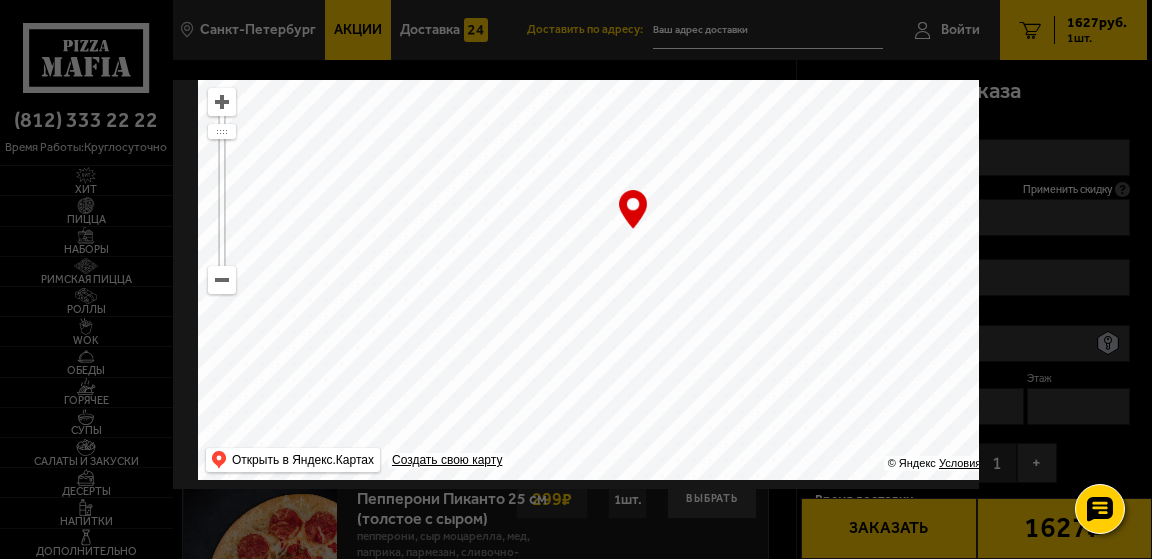 click at bounding box center [576, 279] 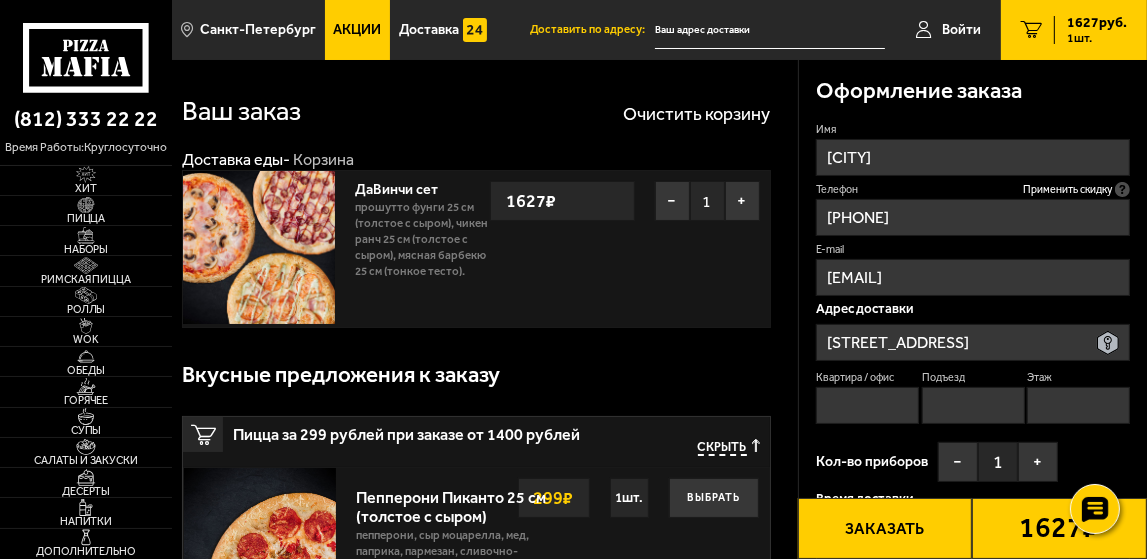 click on "Квартира / офис" at bounding box center [867, 405] 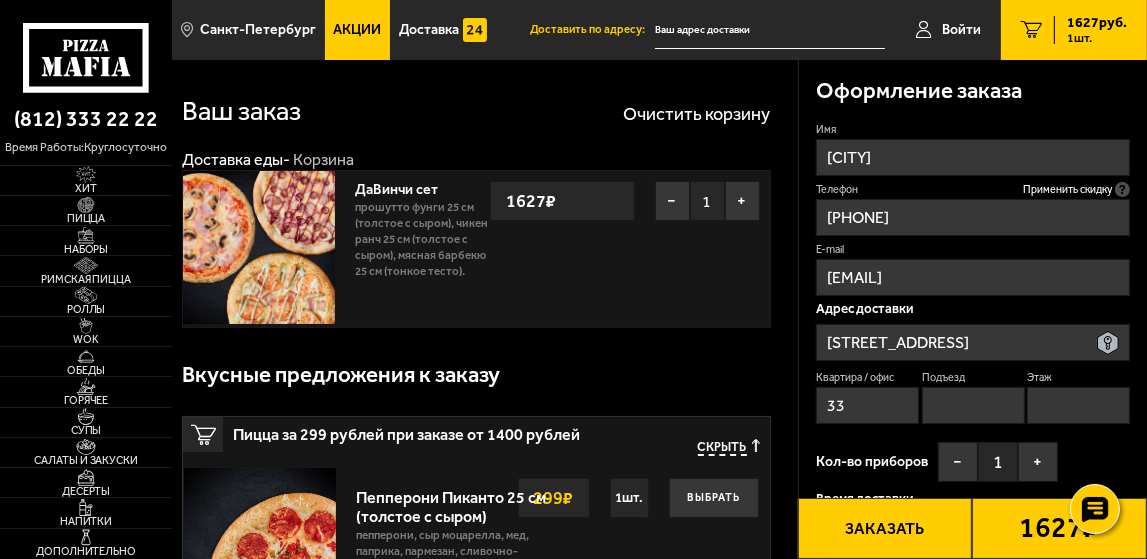 click on "Подъезд" at bounding box center [973, 405] 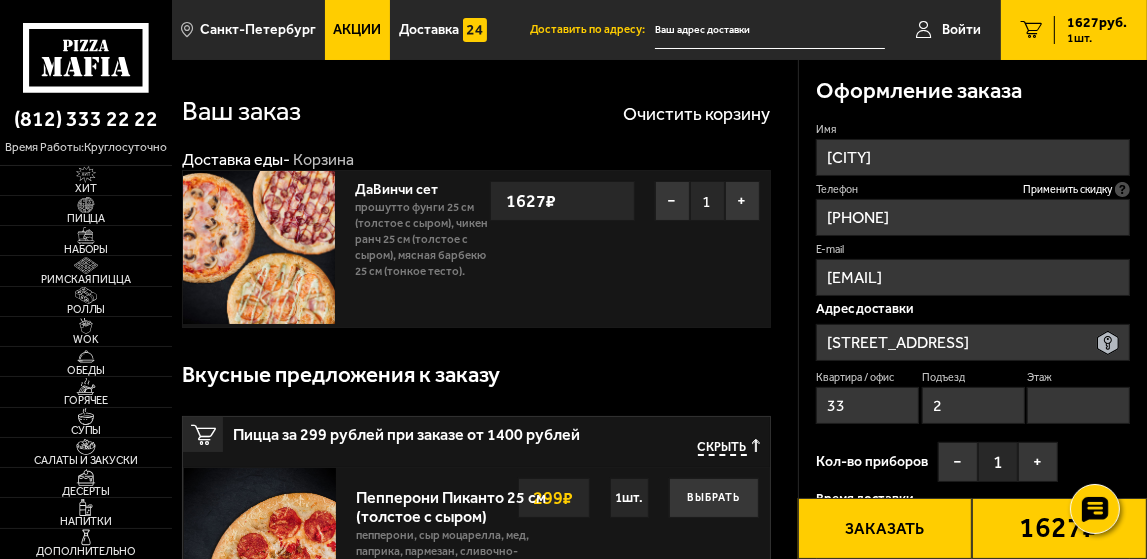 drag, startPoint x: 1102, startPoint y: 367, endPoint x: 1076, endPoint y: 391, distance: 35.383614 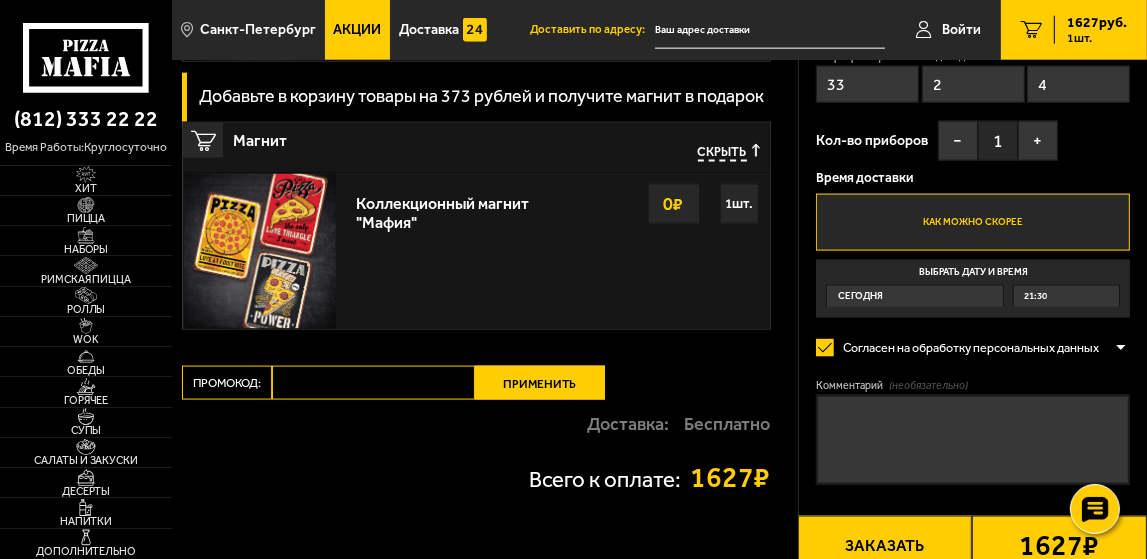 scroll, scrollTop: 2100, scrollLeft: 0, axis: vertical 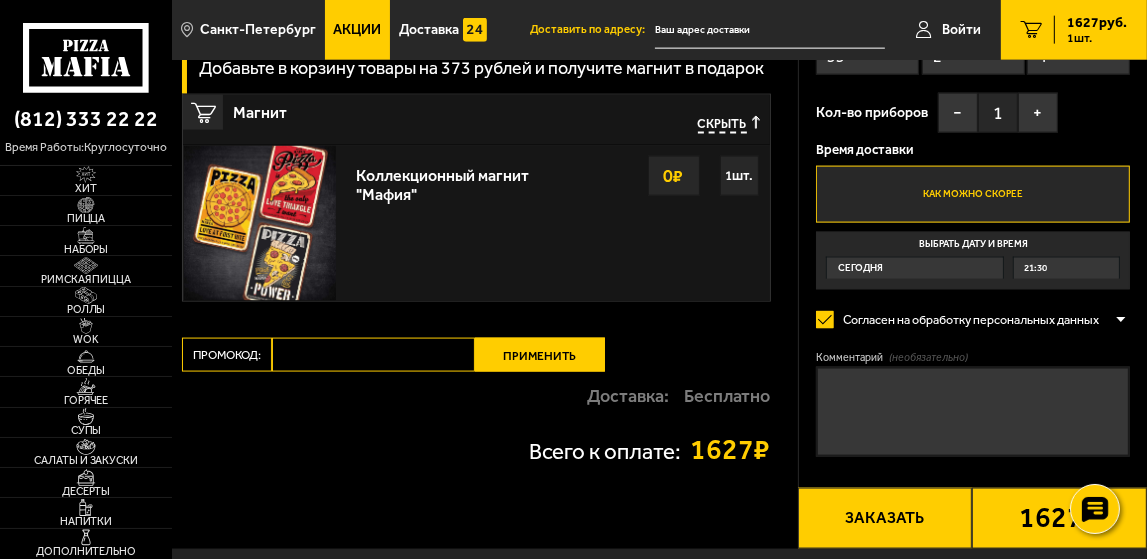 click on "Промокод:" at bounding box center [373, 355] 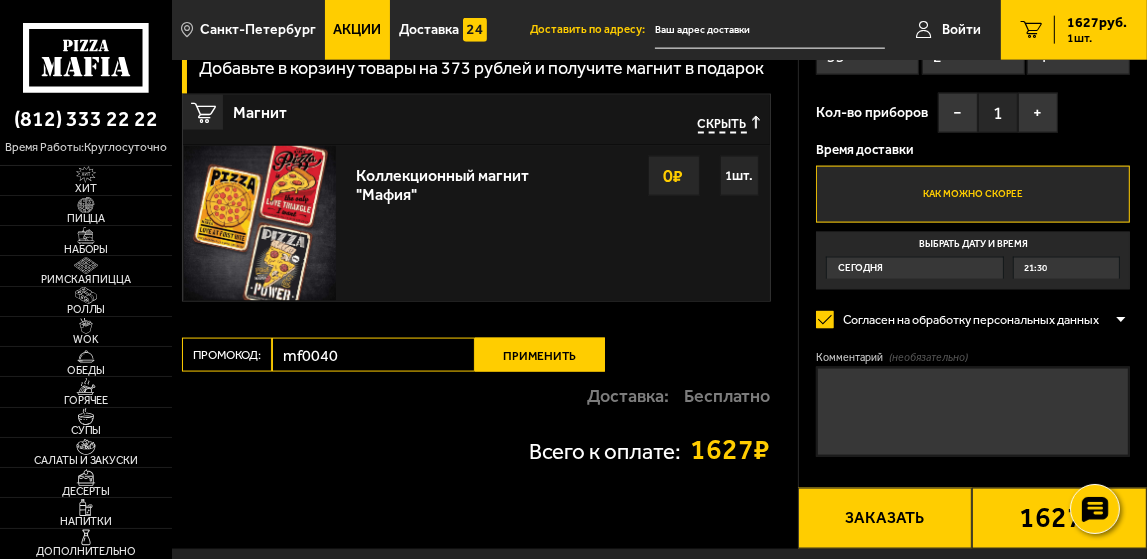 type on "mf0040" 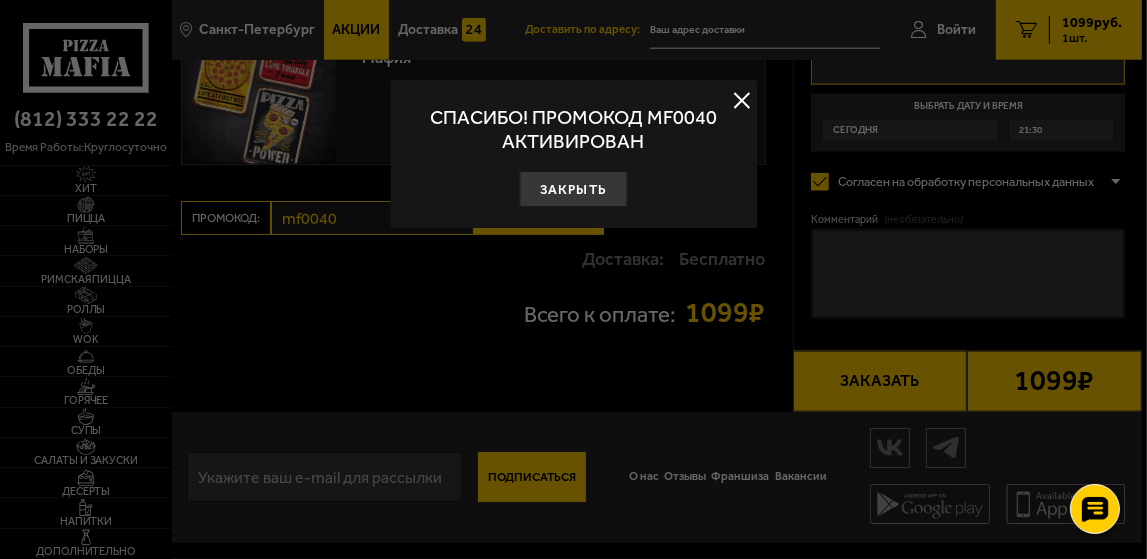 scroll, scrollTop: 1732, scrollLeft: 0, axis: vertical 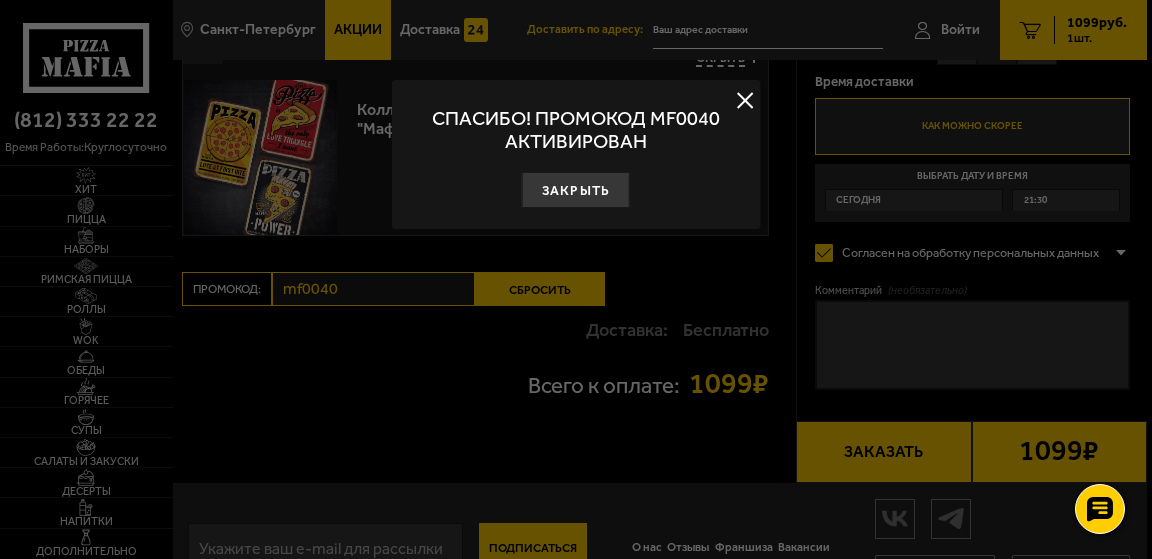 click at bounding box center [745, 101] 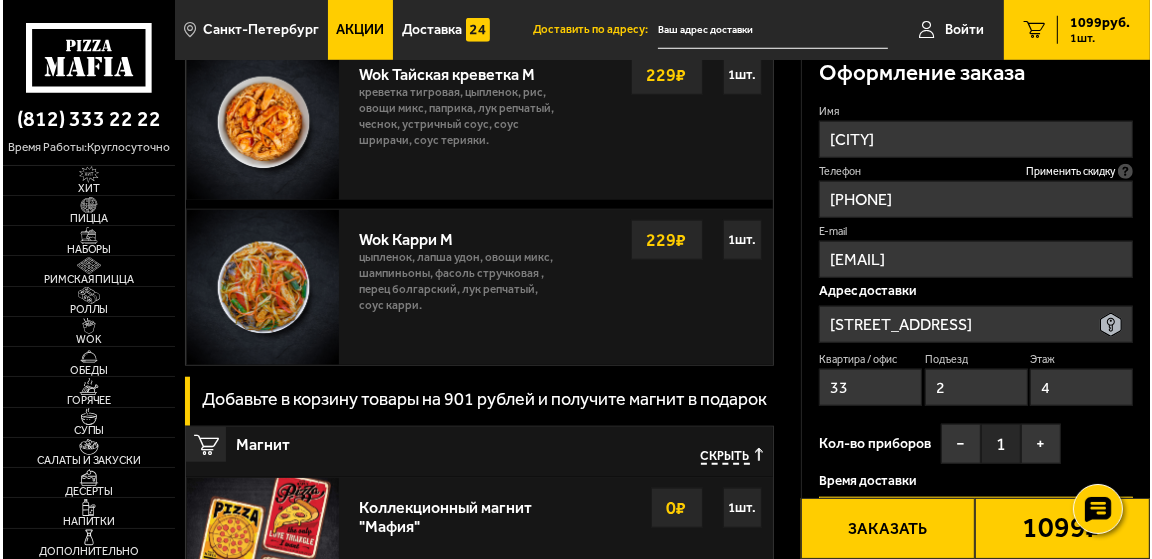 scroll, scrollTop: 1632, scrollLeft: 0, axis: vertical 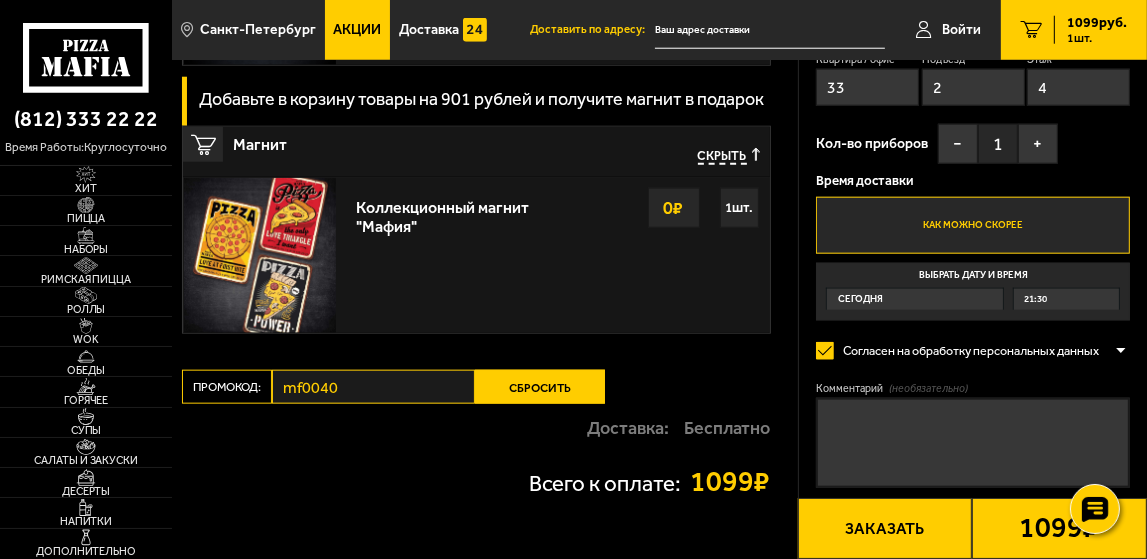 click on "Заказать" at bounding box center (885, 528) 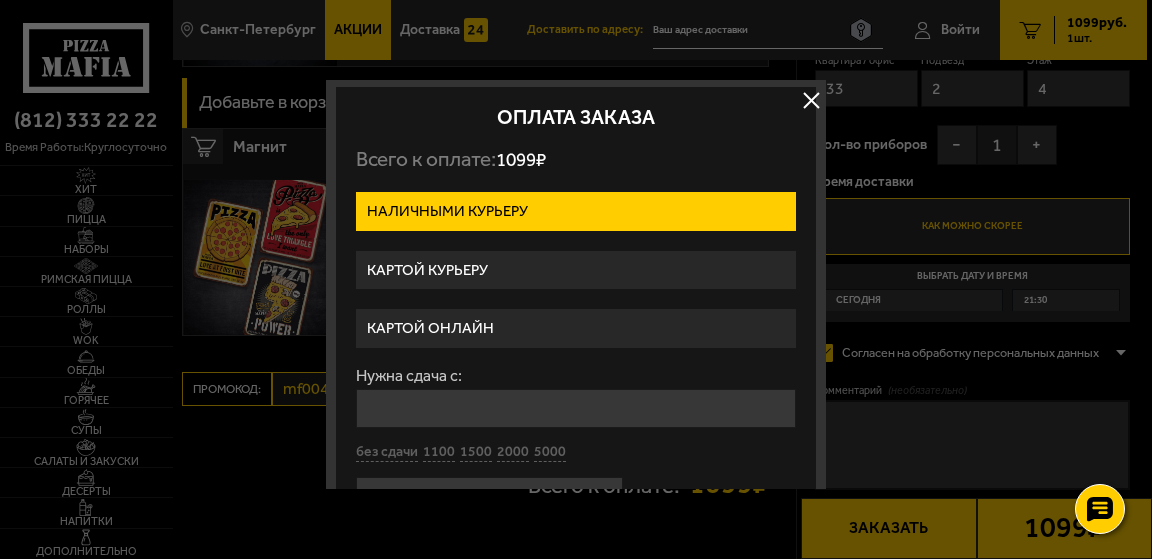 click on "Картой онлайн" at bounding box center (576, 328) 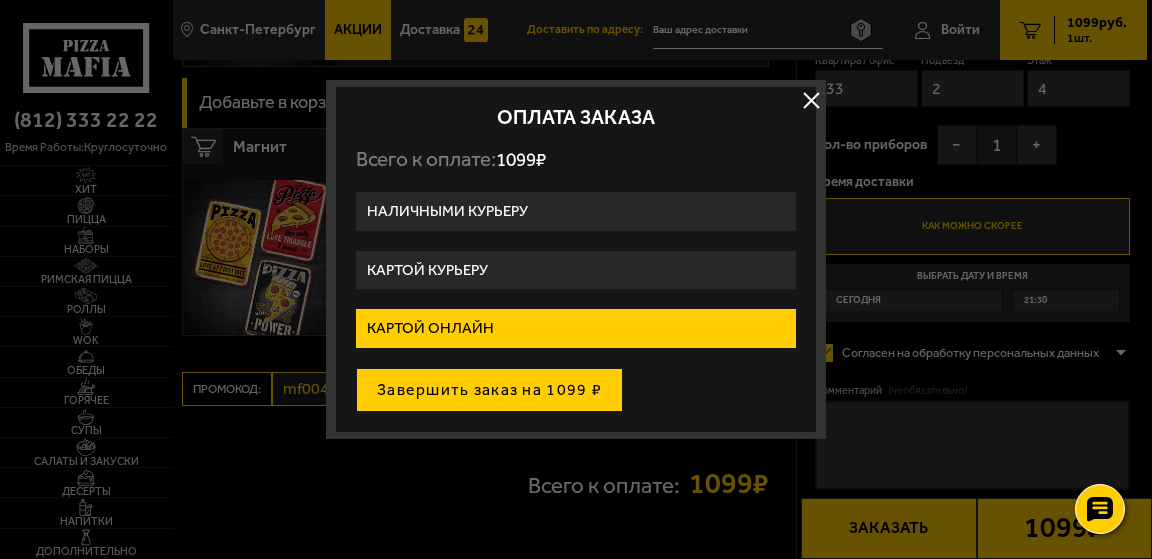 click on "Завершить заказ на 1099 ₽" at bounding box center (489, 390) 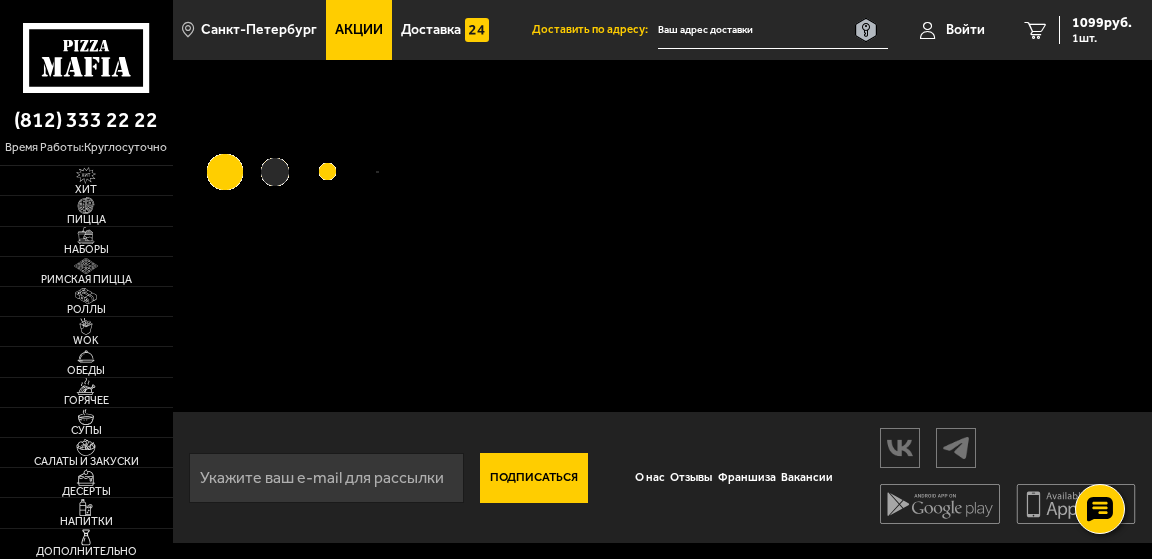 scroll, scrollTop: 0, scrollLeft: 0, axis: both 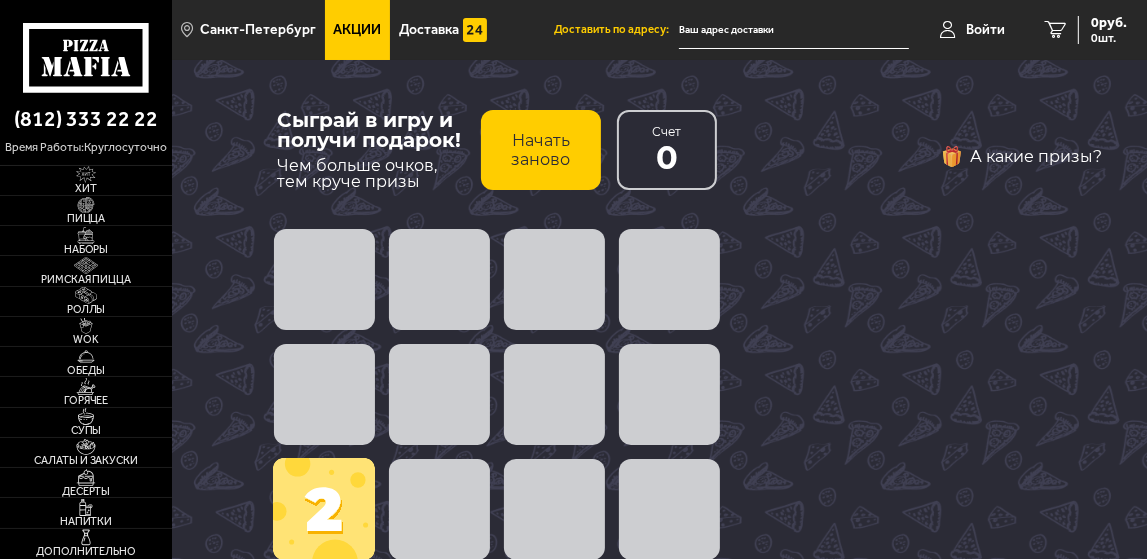 click on "А какие призы?" at bounding box center (962, 386) 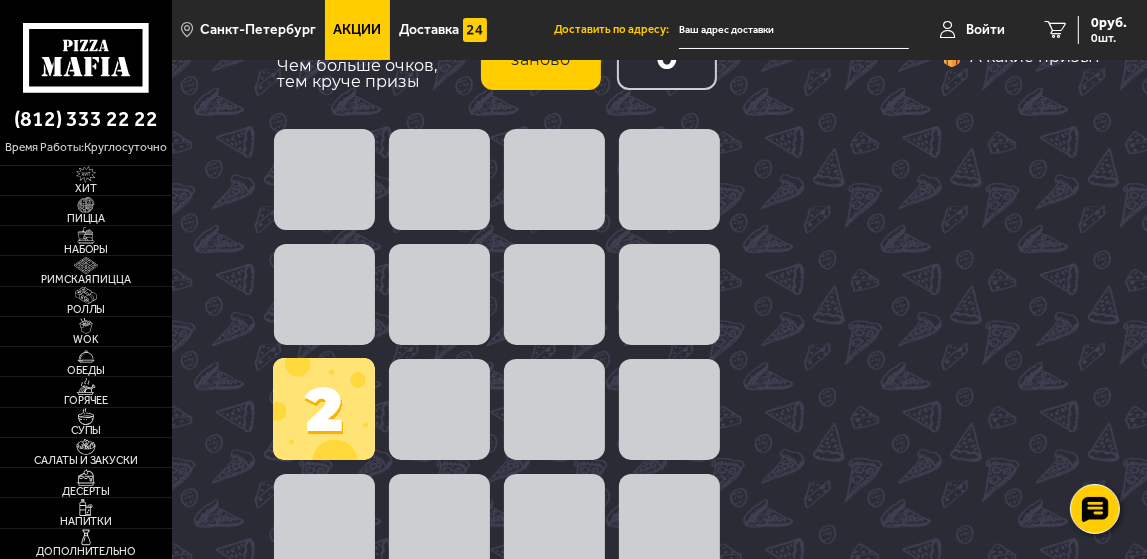 scroll, scrollTop: 100, scrollLeft: 0, axis: vertical 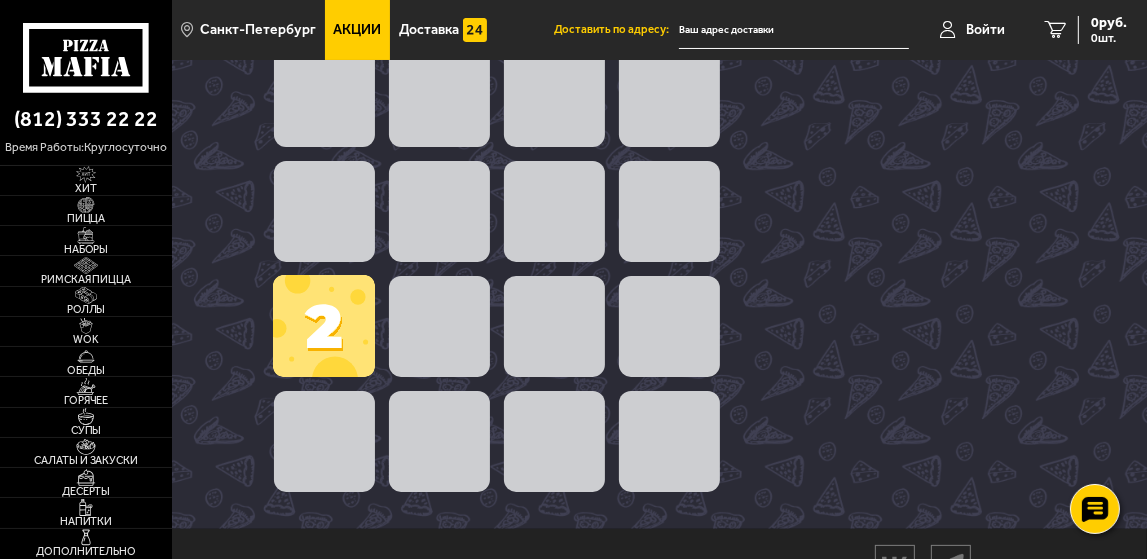 click on "Сыграй в игру и получи подарок! Чем больше очков,   тем круче призы Начать заново Счет 0 2" at bounding box center (497, 203) 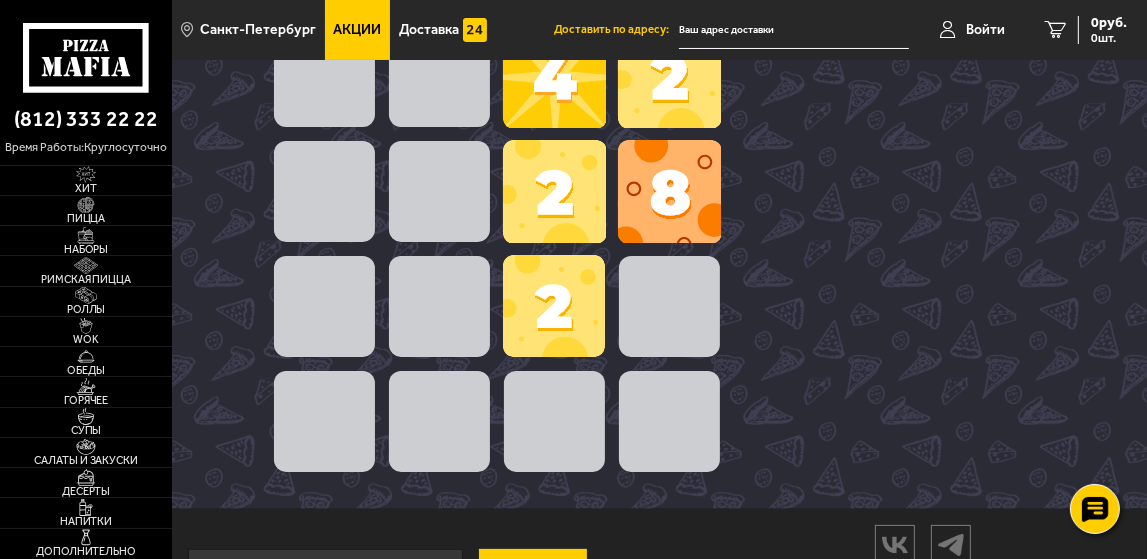 scroll, scrollTop: 163, scrollLeft: 0, axis: vertical 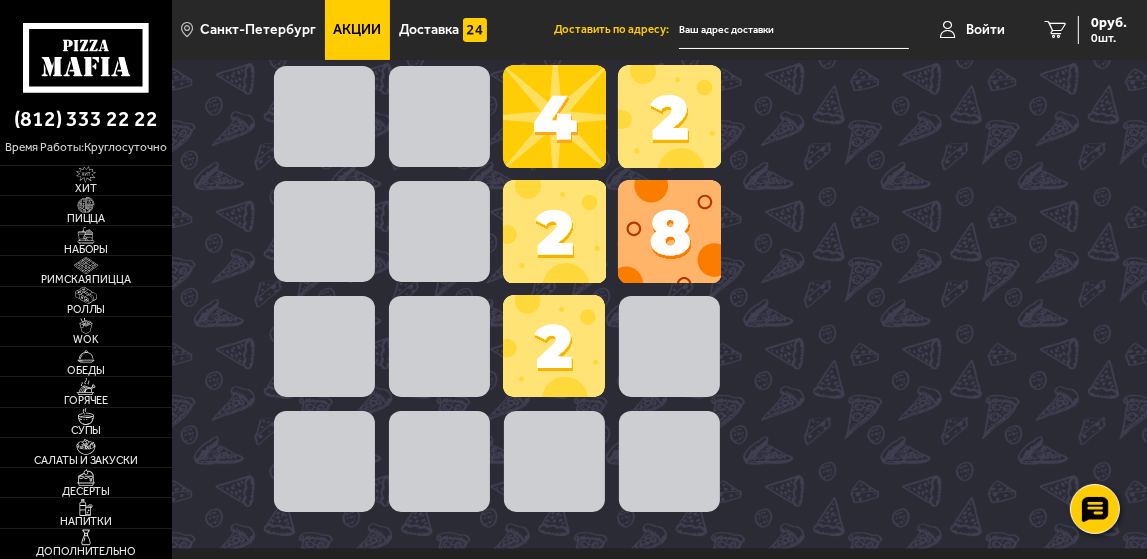 click at bounding box center (669, 231) 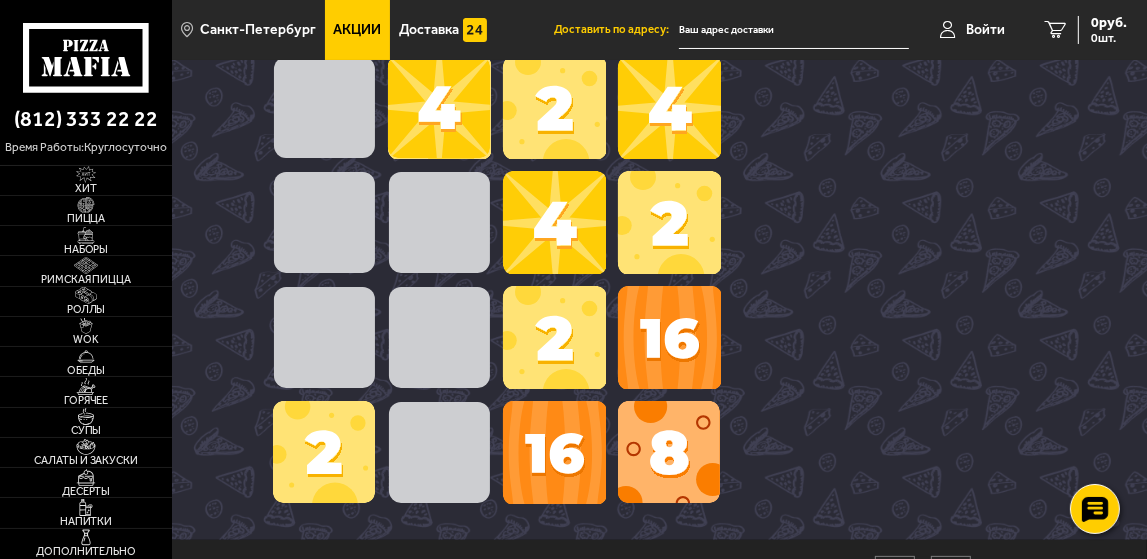 scroll, scrollTop: 163, scrollLeft: 0, axis: vertical 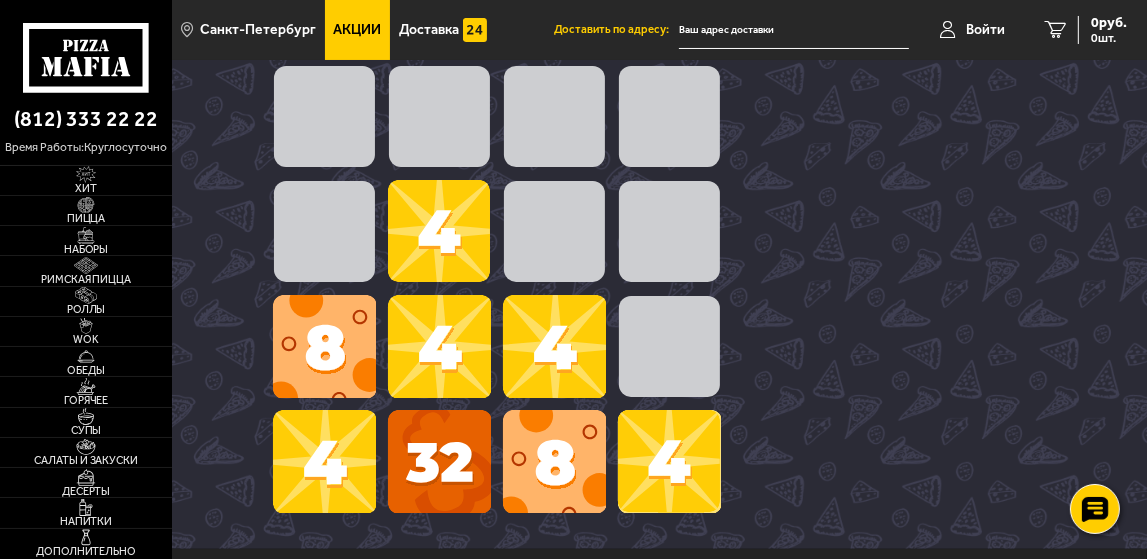 drag, startPoint x: 809, startPoint y: 287, endPoint x: 789, endPoint y: 227, distance: 63.245552 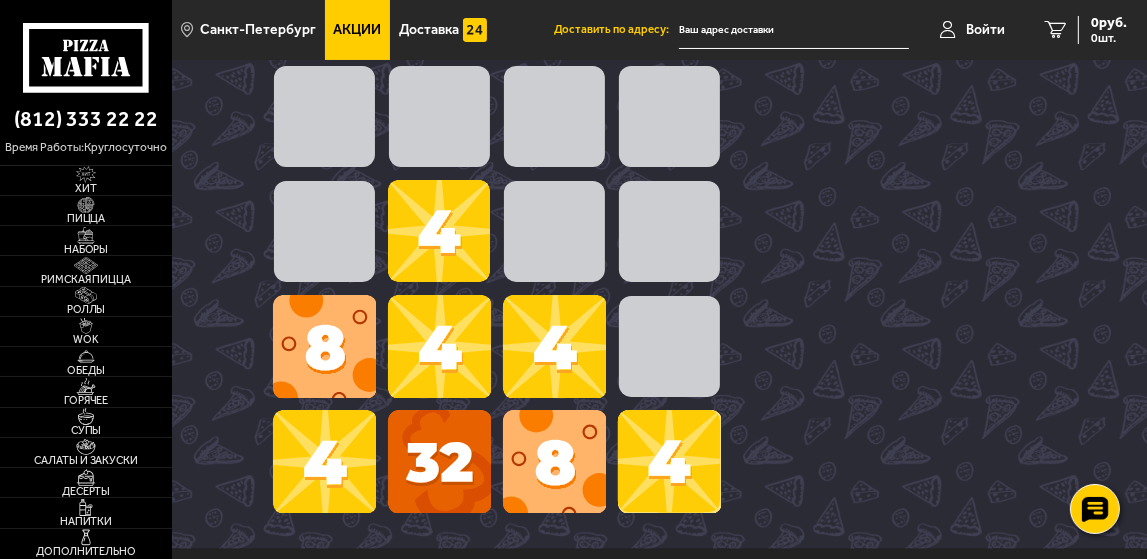 click on "[PHONE] время работы:  круглосуточно Хит Пицца Наборы Римская пицца Роллы WOK Обеды Горячее Супы Салаты и закуски Десерты Напитки Дополнительно [CITY] Все Акции Доставка Личный кабинет Акции Доставка Доставить по адресу: Войти 0  руб. 0  шт. [CITY] Все Акции Доставка Личный кабинет Акции Доставка Сыграй в игру и получи подарок! Чем больше очков,   тем круче призы Начать заново Счет 168 4 8 2 4 32 8 4 2 4 4 А какие призы? Подписаться О нас Отзывы Франшиза Вакансии Мы в соцсетях Скачивайте мобильные приложения" at bounding box center (573, 266) 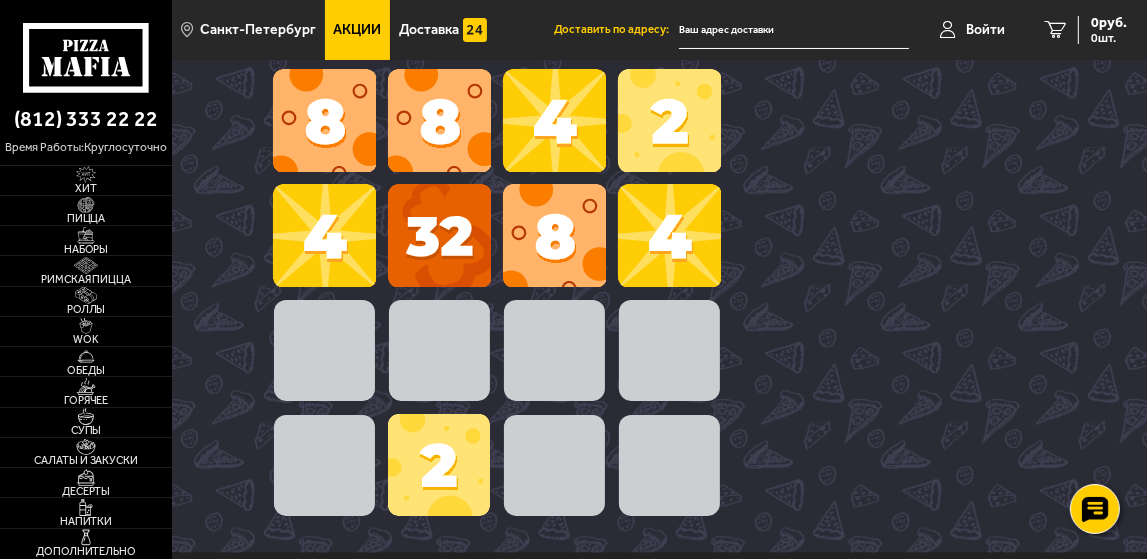scroll, scrollTop: 119, scrollLeft: 0, axis: vertical 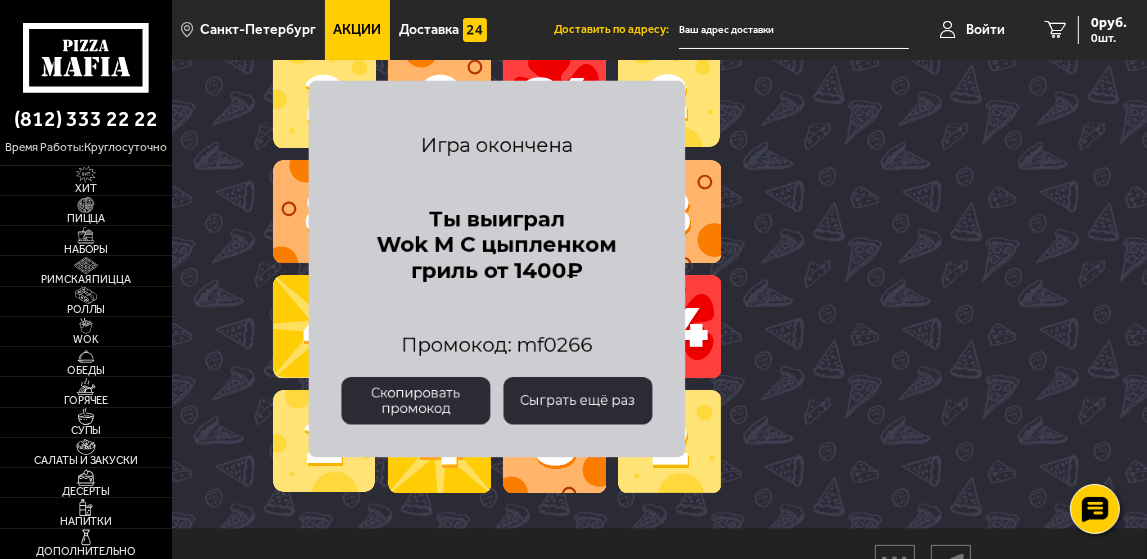 drag, startPoint x: 461, startPoint y: 427, endPoint x: 1011, endPoint y: 334, distance: 557.8073 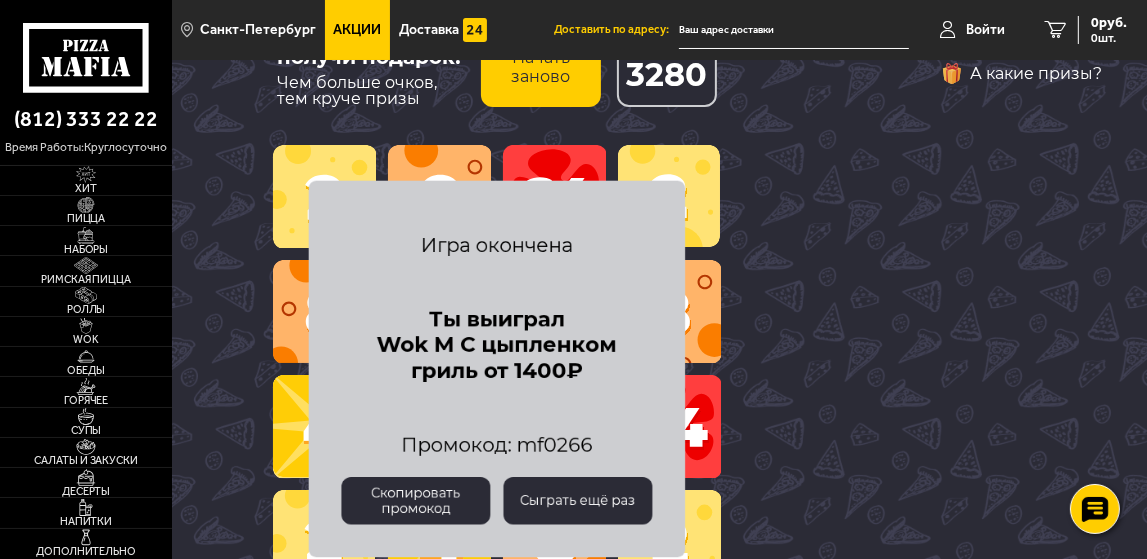 click on "Ты выиграл
Wok M С цыпленком гриль от 1400₽" at bounding box center (497, 340) 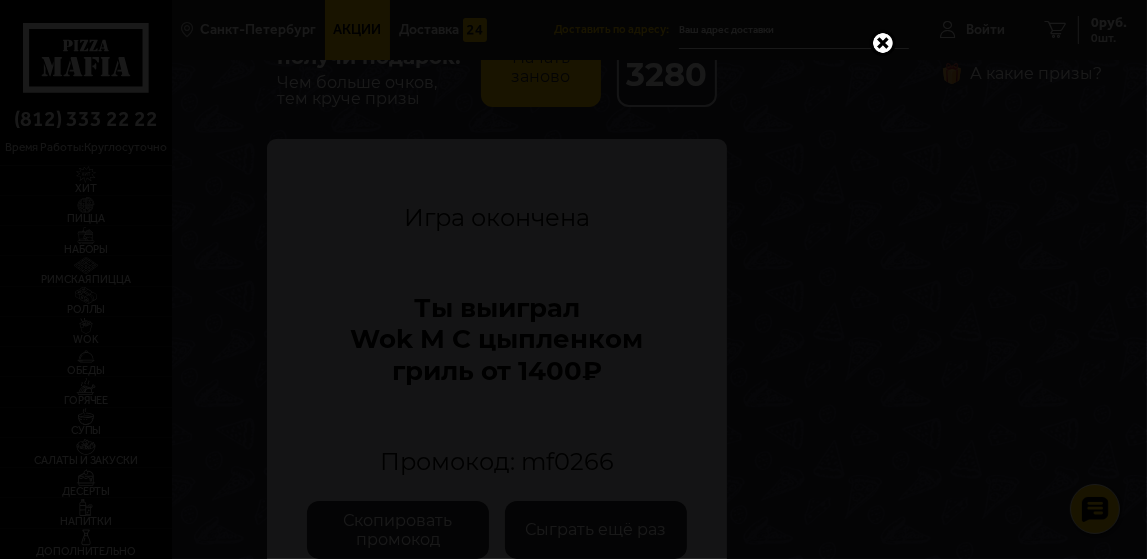 click at bounding box center [883, 43] 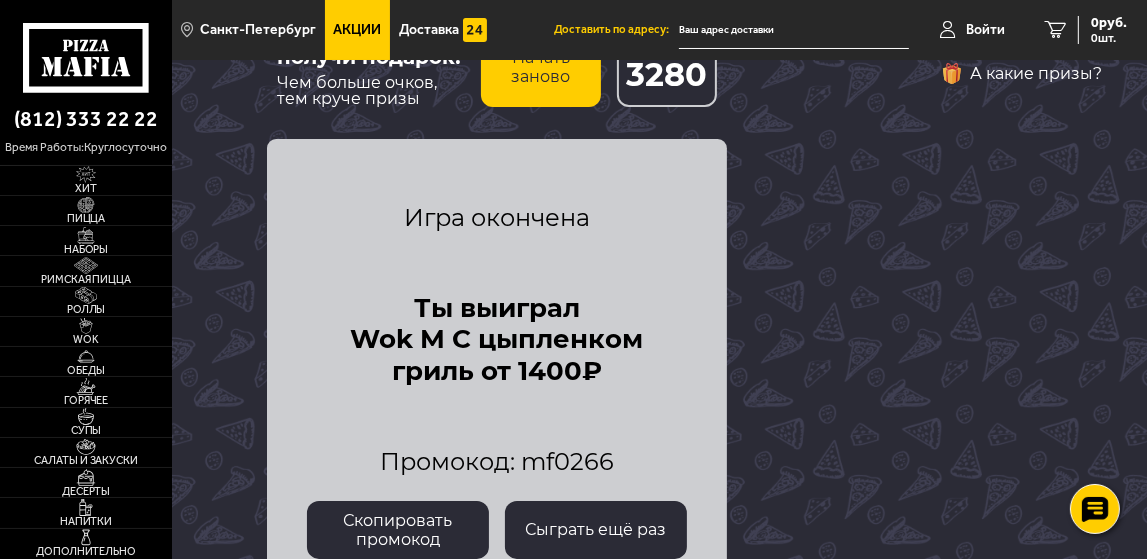 scroll, scrollTop: 0, scrollLeft: 0, axis: both 